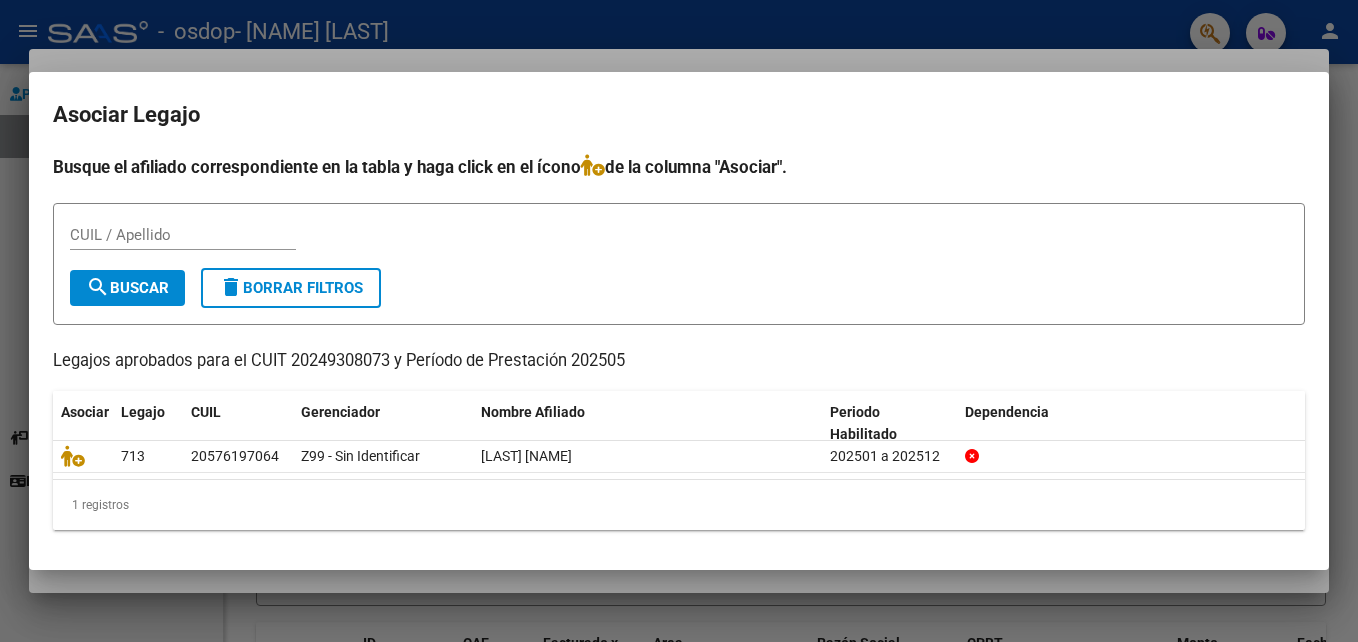 scroll, scrollTop: 0, scrollLeft: 0, axis: both 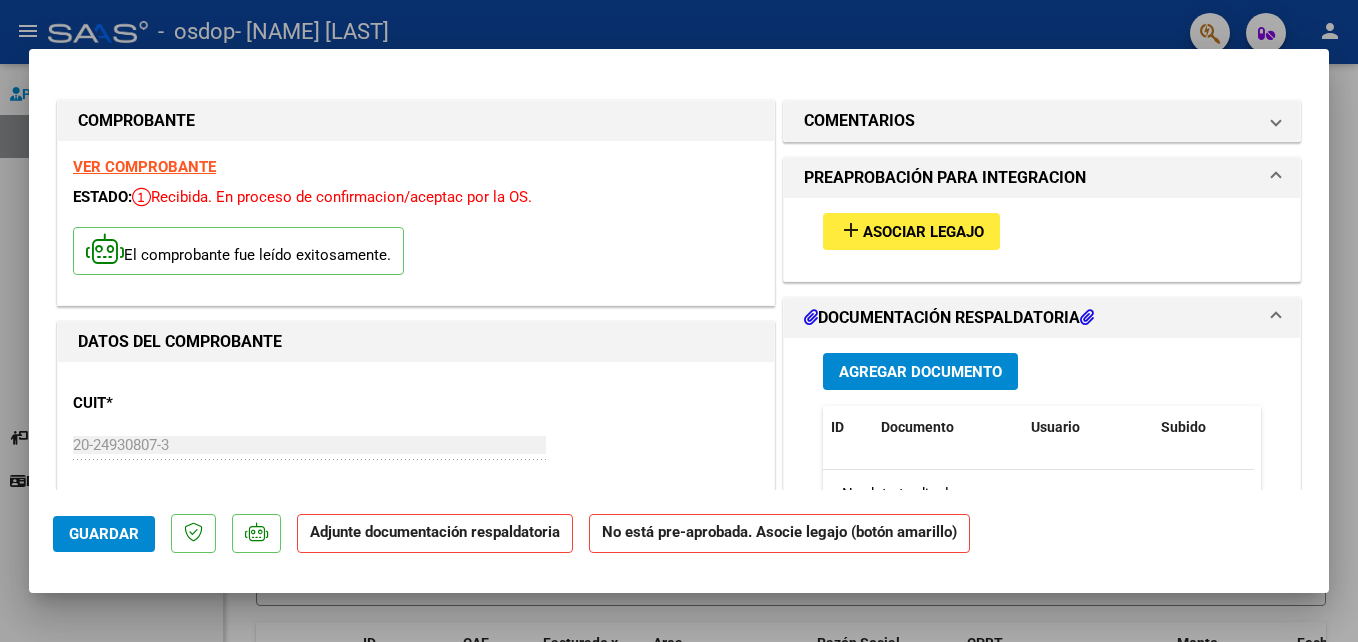click on "El comprobante fue leído exitosamente." at bounding box center [238, 251] 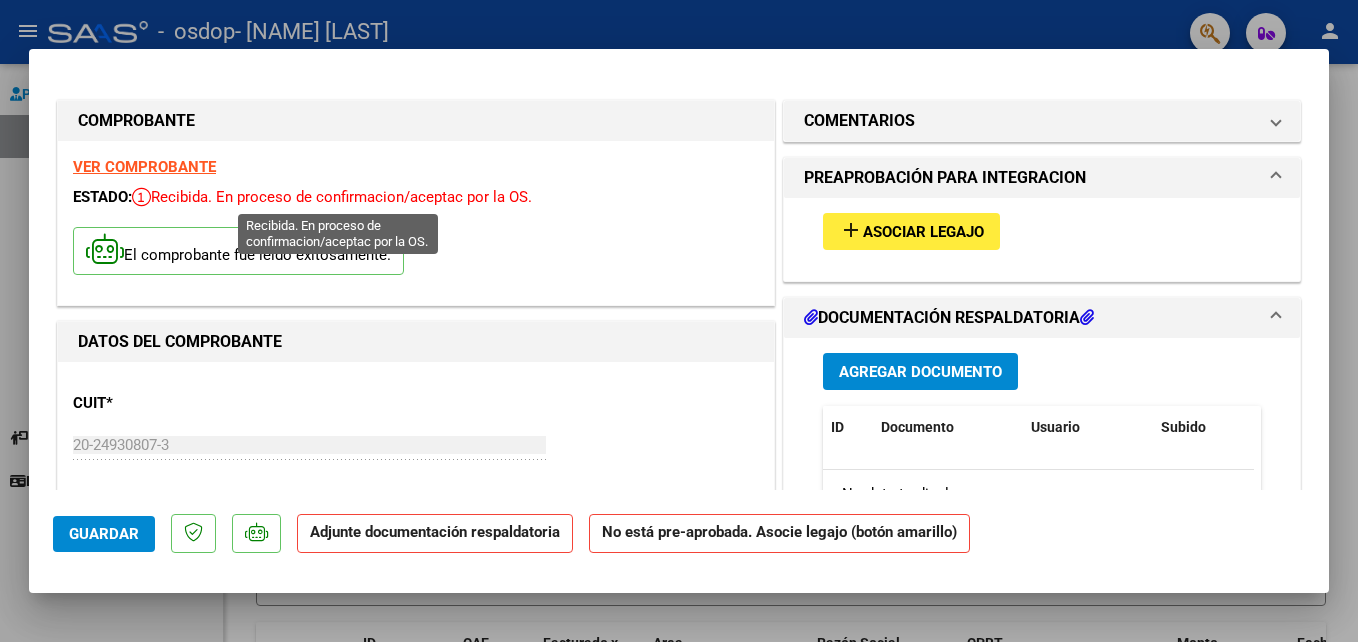 click at bounding box center (141, 197) 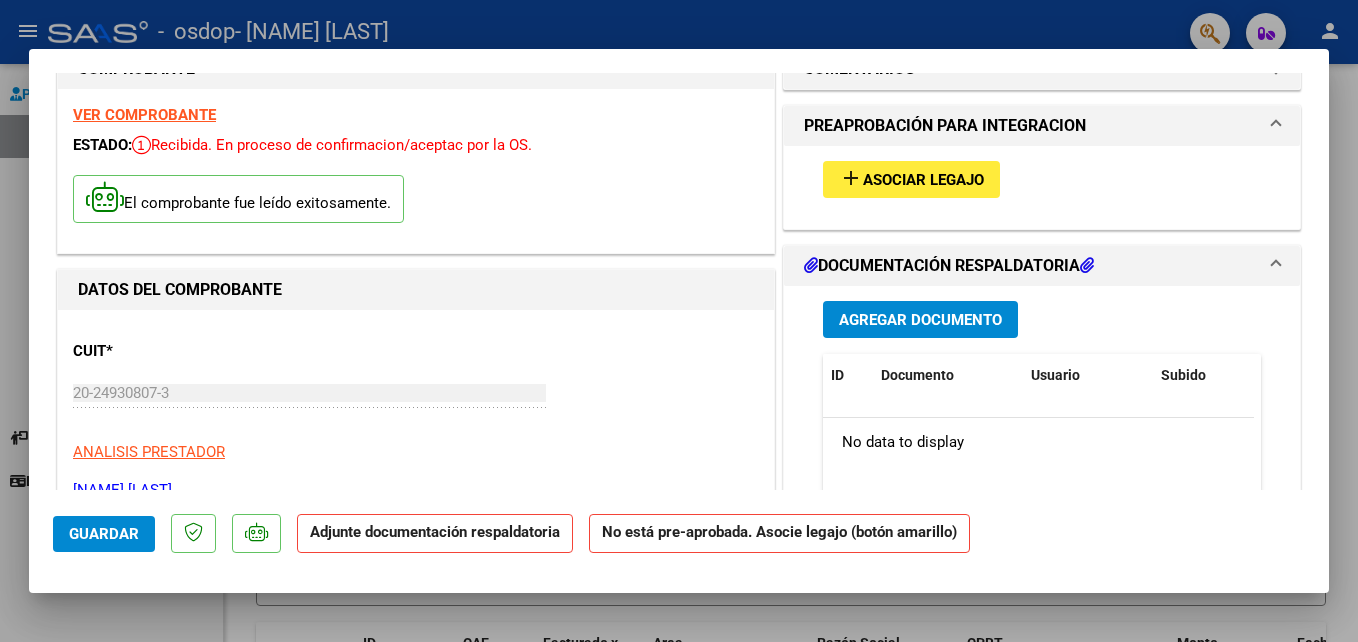 scroll, scrollTop: 0, scrollLeft: 0, axis: both 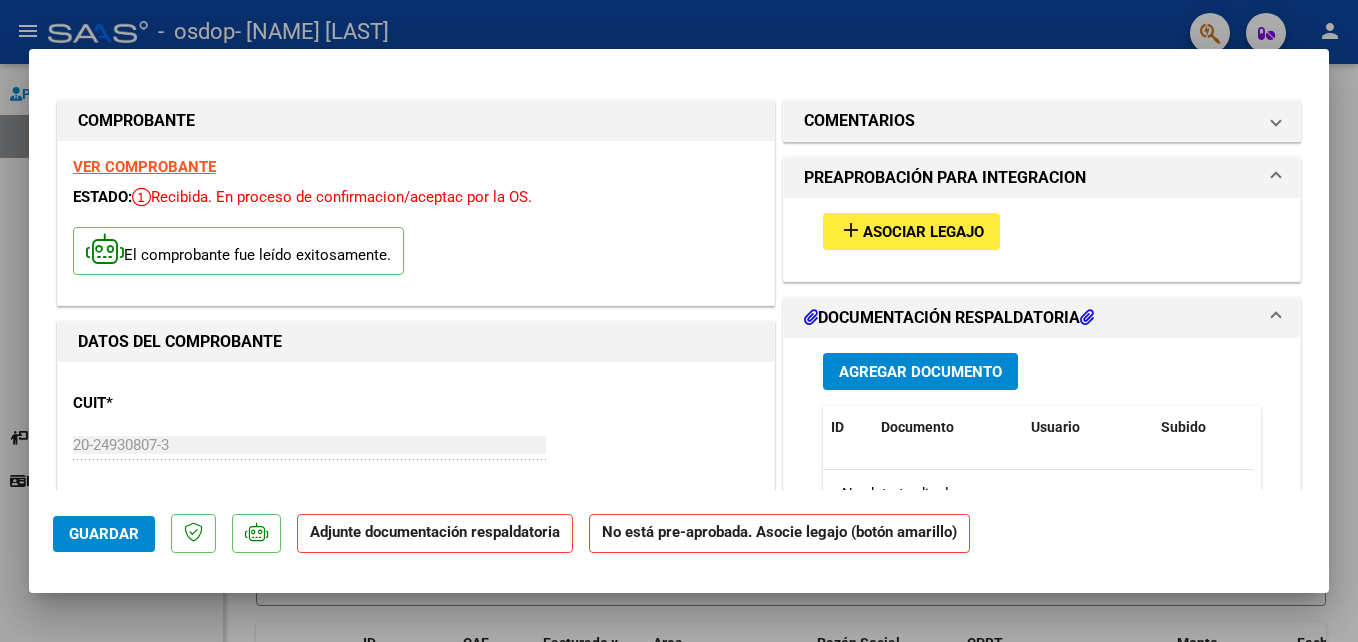 click on "Asociar Legajo" at bounding box center [923, 232] 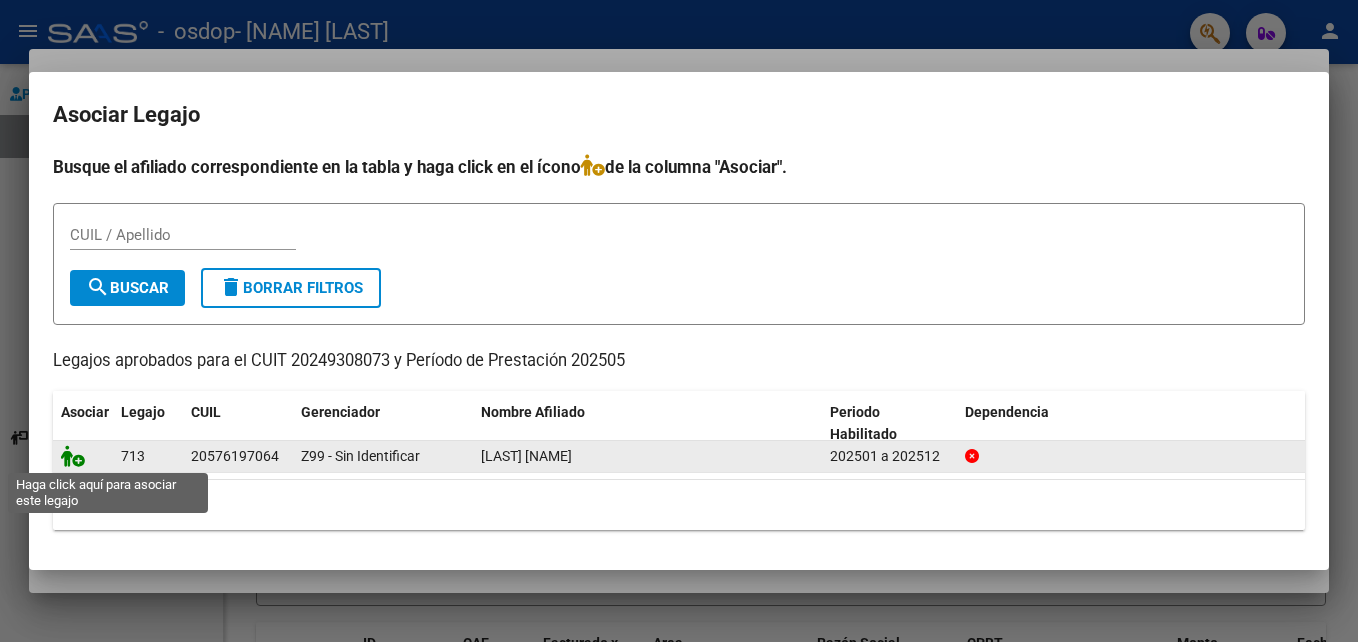 click 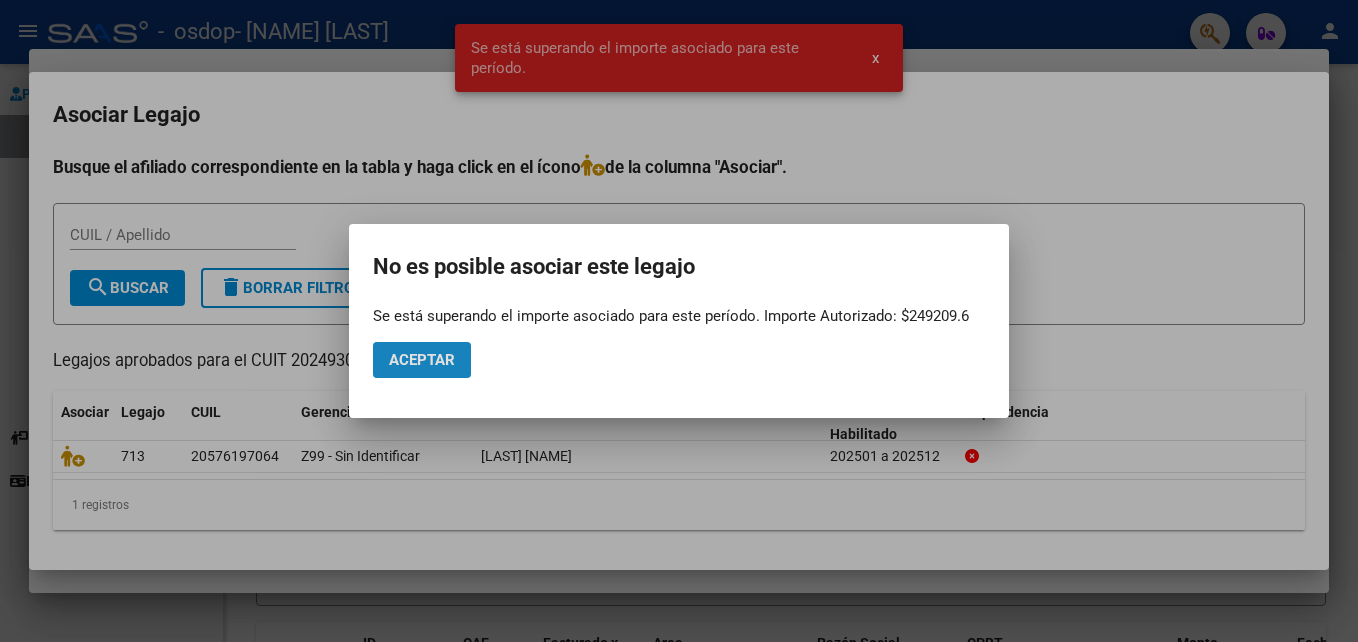 click on "Aceptar" 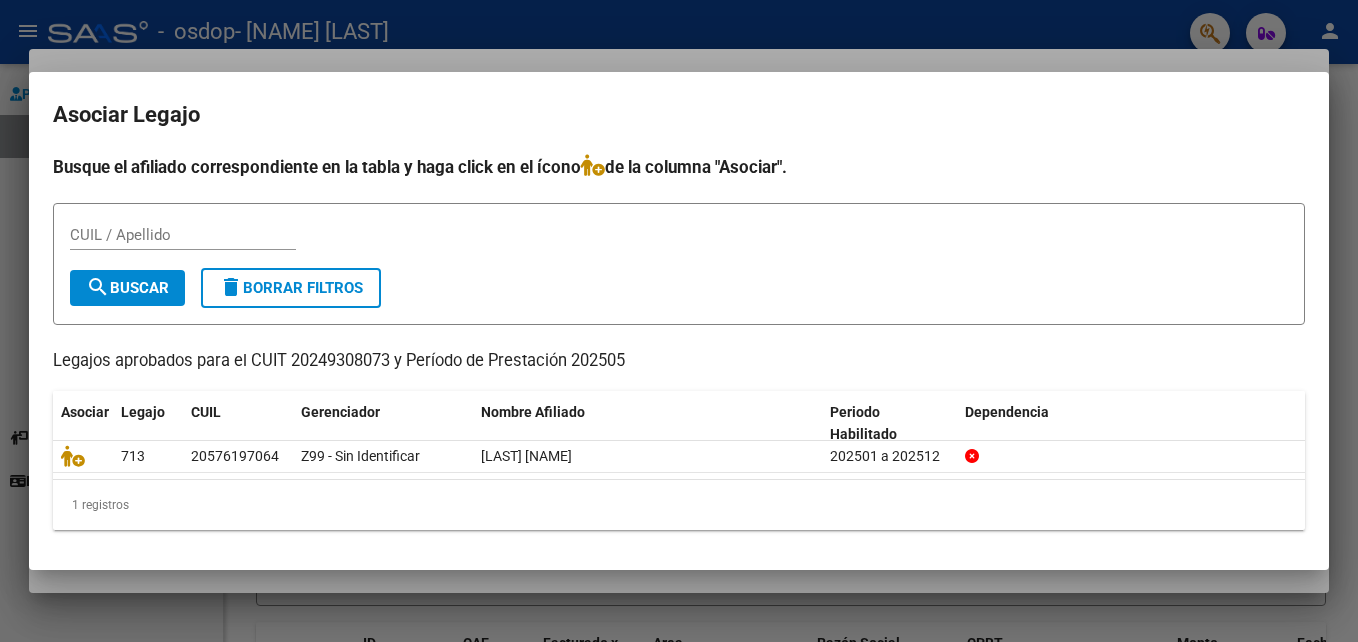 click at bounding box center (679, 321) 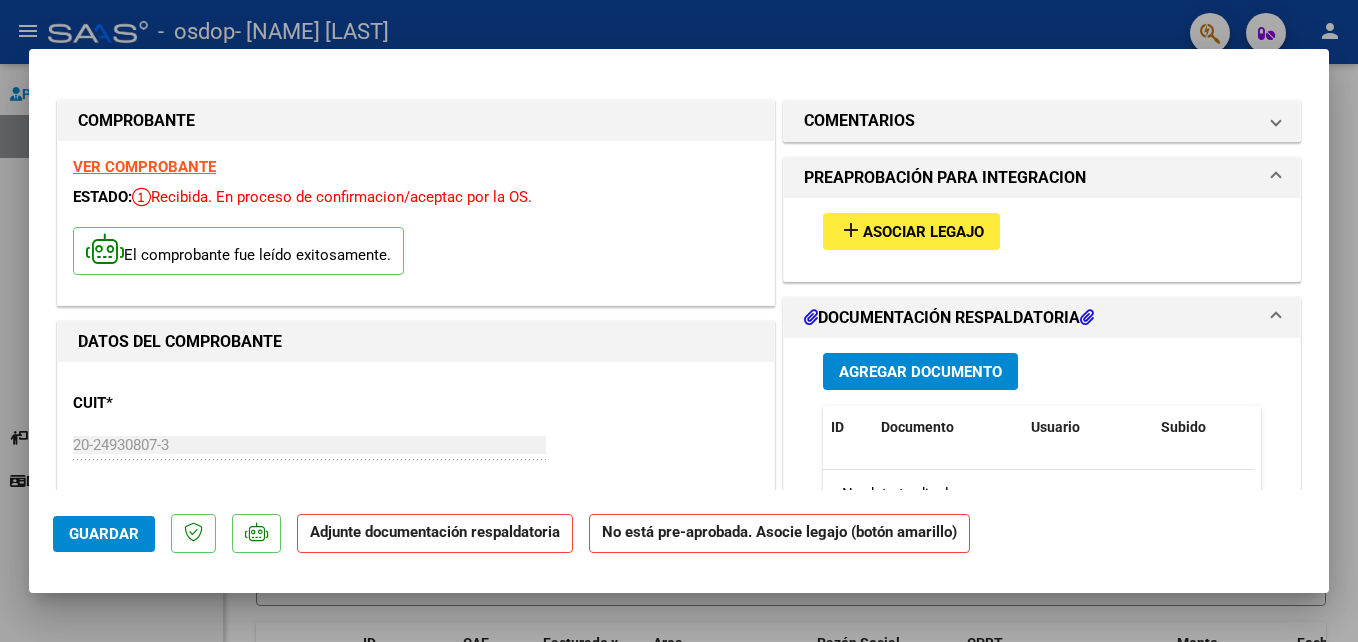 click at bounding box center [679, 321] 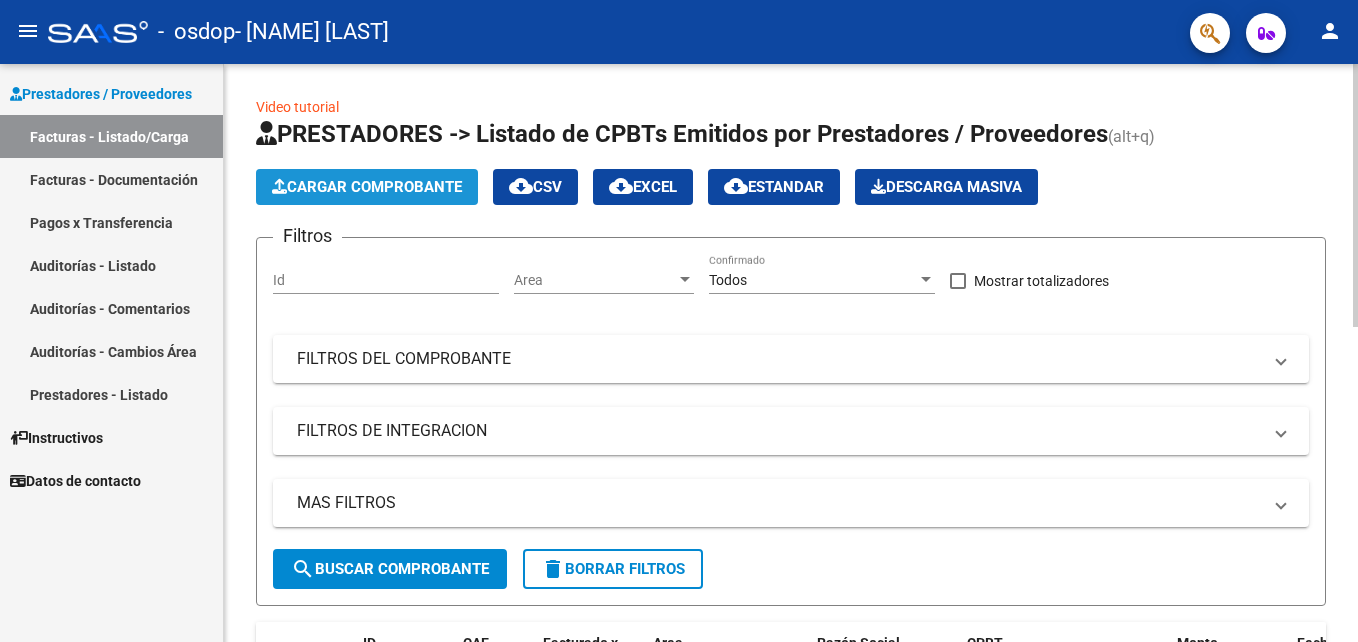 click on "Cargar Comprobante" 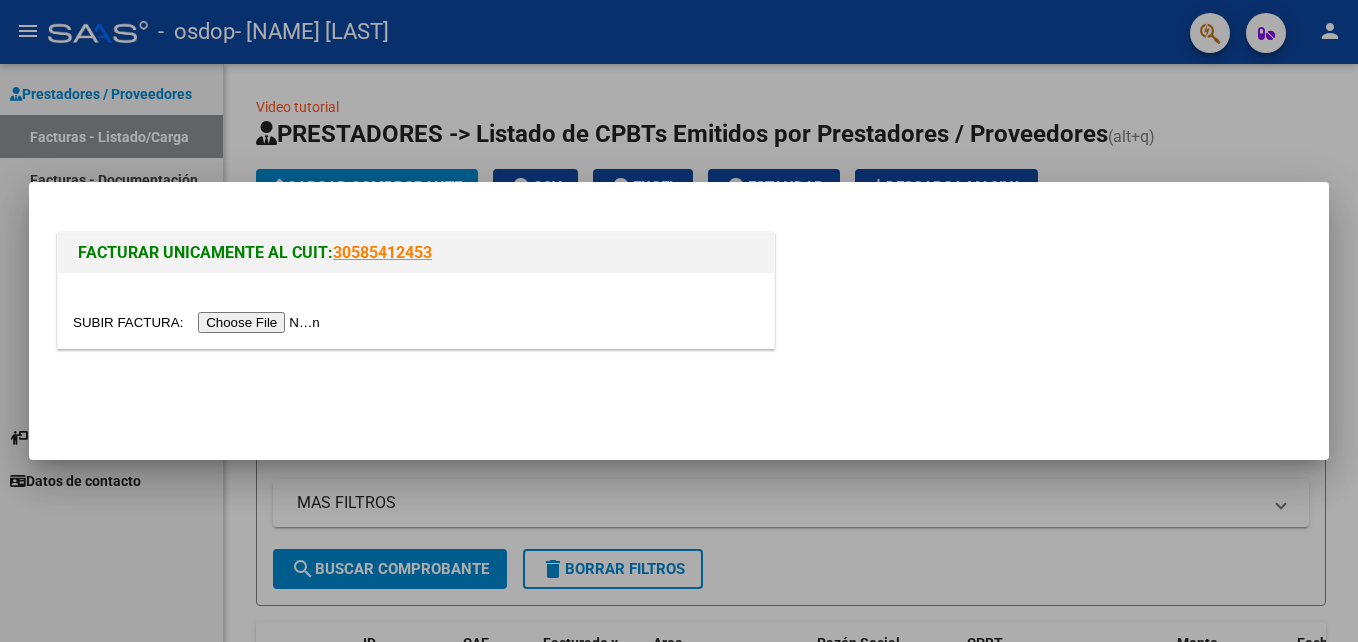 click at bounding box center [199, 322] 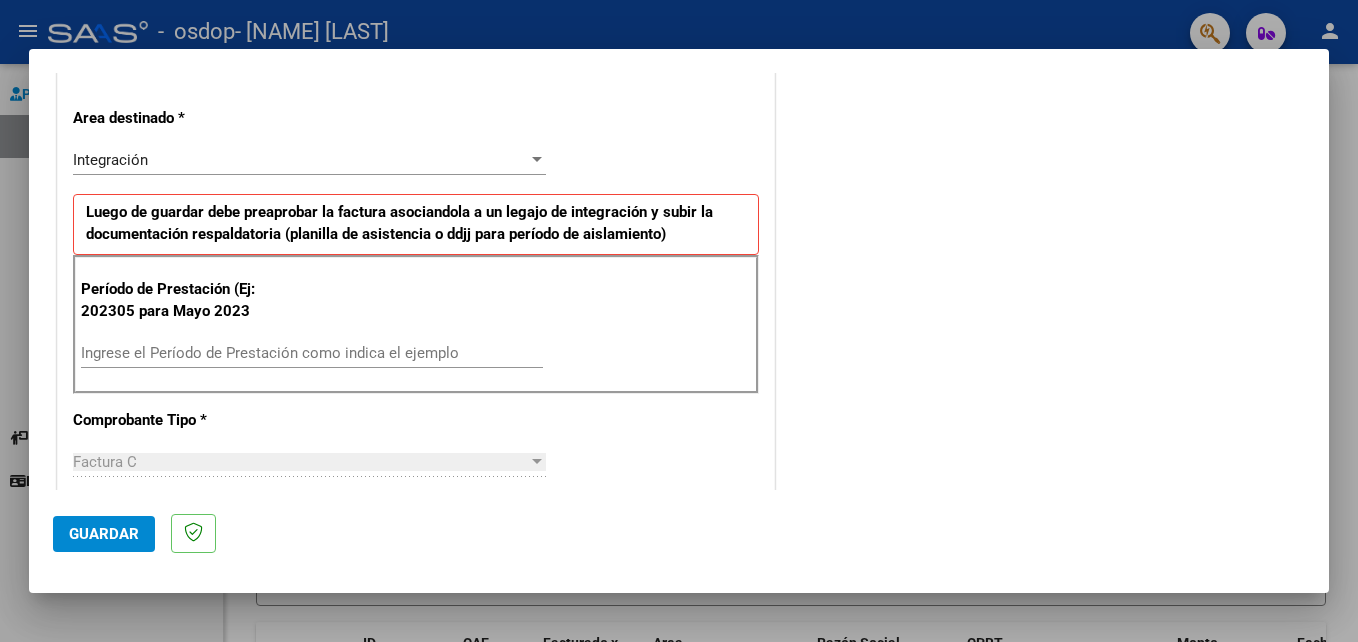 scroll, scrollTop: 440, scrollLeft: 0, axis: vertical 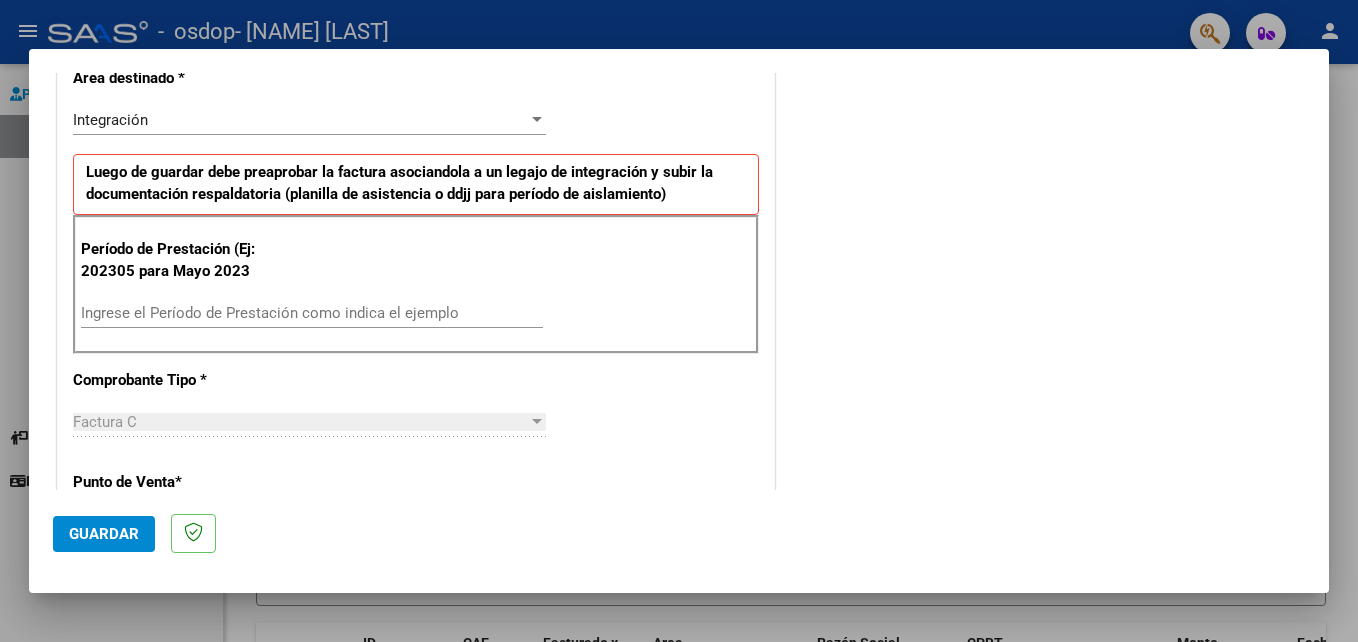 click on "Ingrese el Período de Prestación como indica el ejemplo" at bounding box center [312, 313] 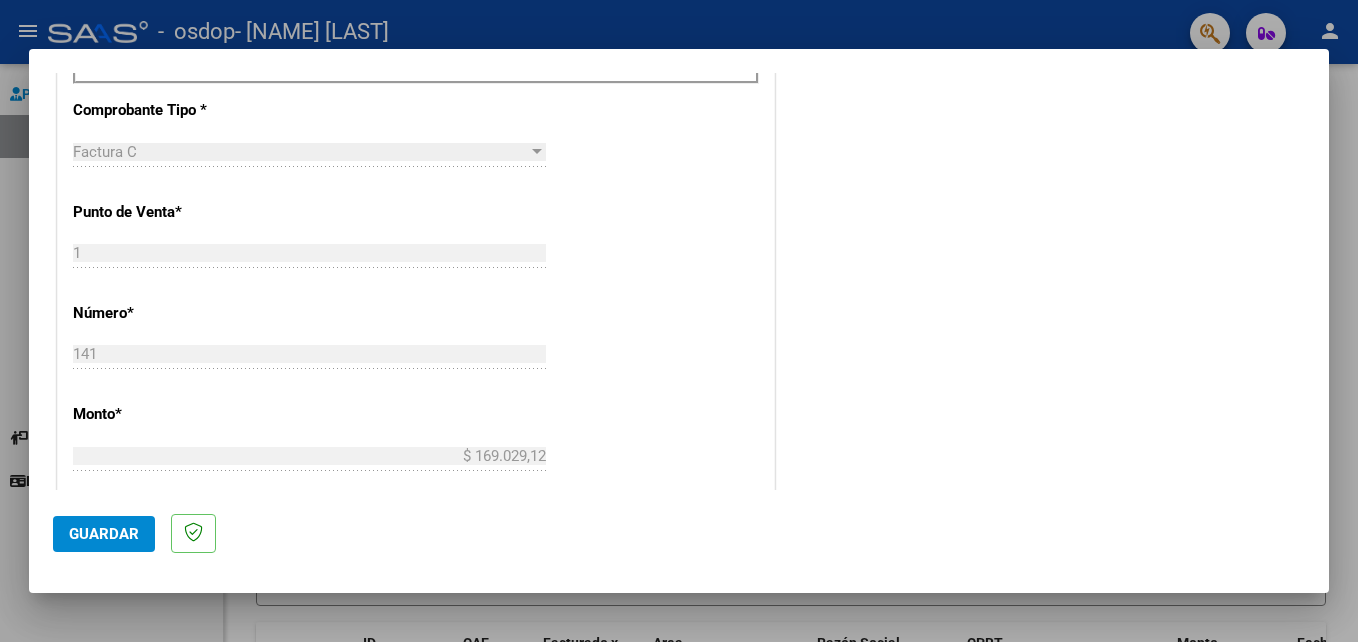 scroll, scrollTop: 733, scrollLeft: 0, axis: vertical 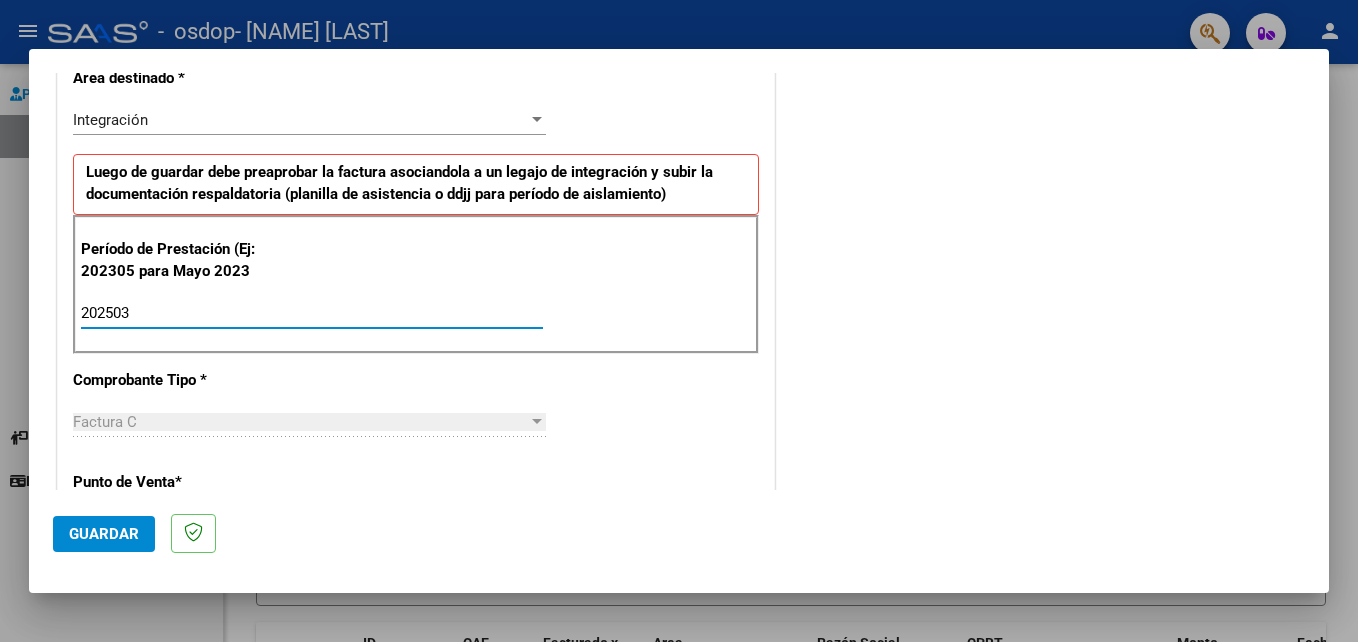 click on "202503" at bounding box center (312, 313) 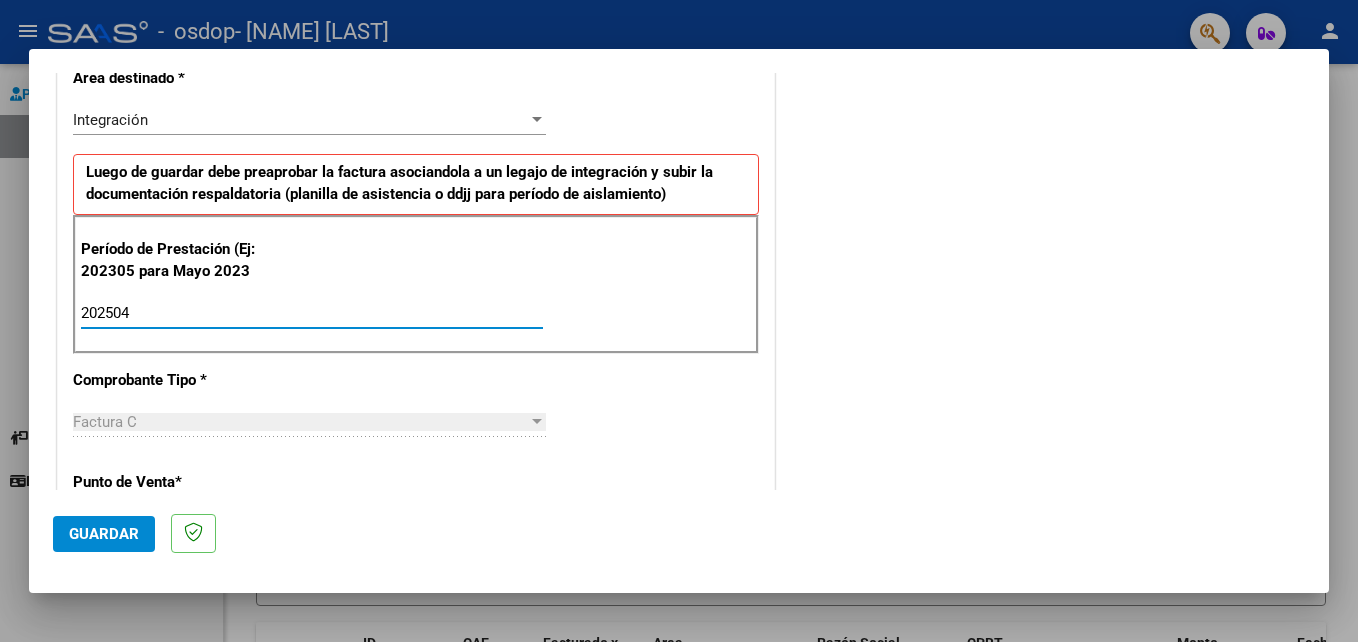type on "202503" 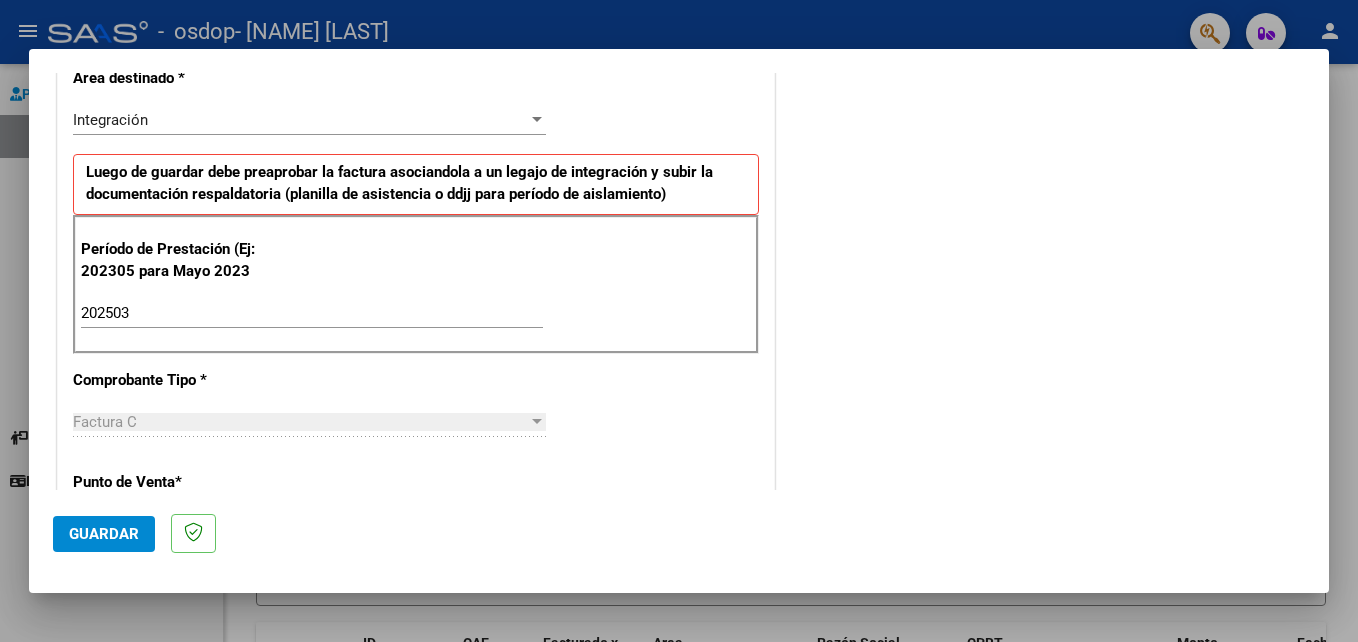 click on "202503 Ingrese el Período de Prestación como indica el ejemplo" at bounding box center (312, 322) 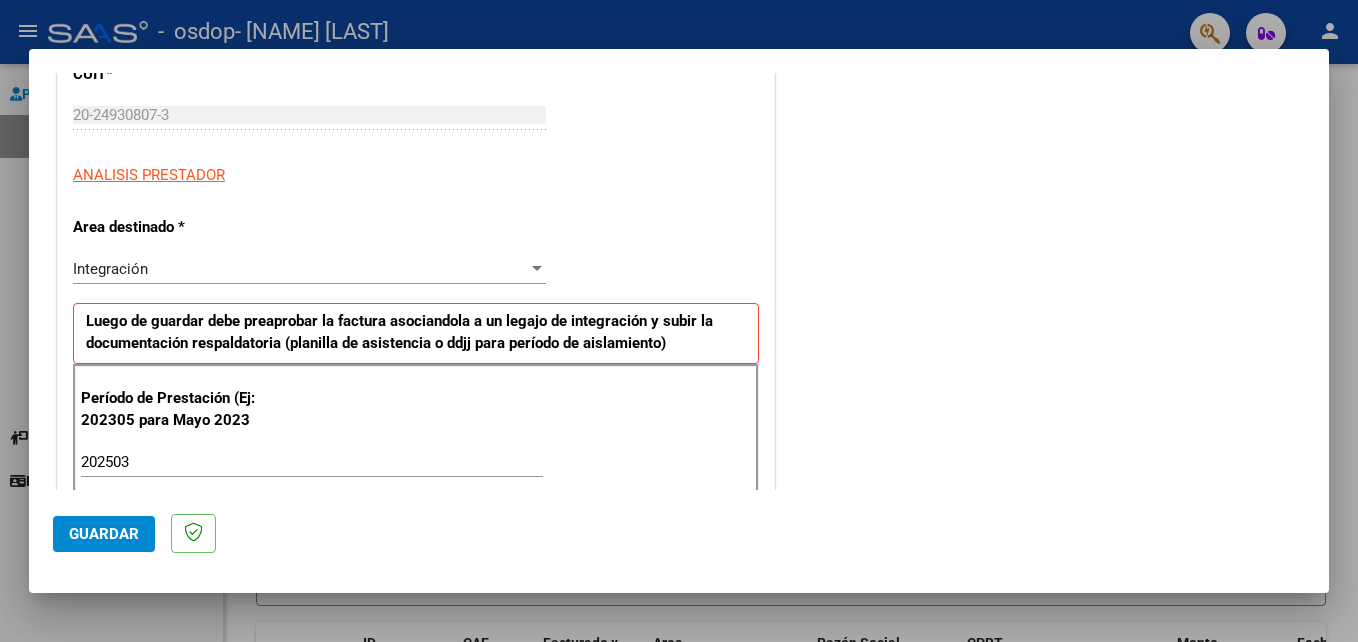scroll, scrollTop: 342, scrollLeft: 0, axis: vertical 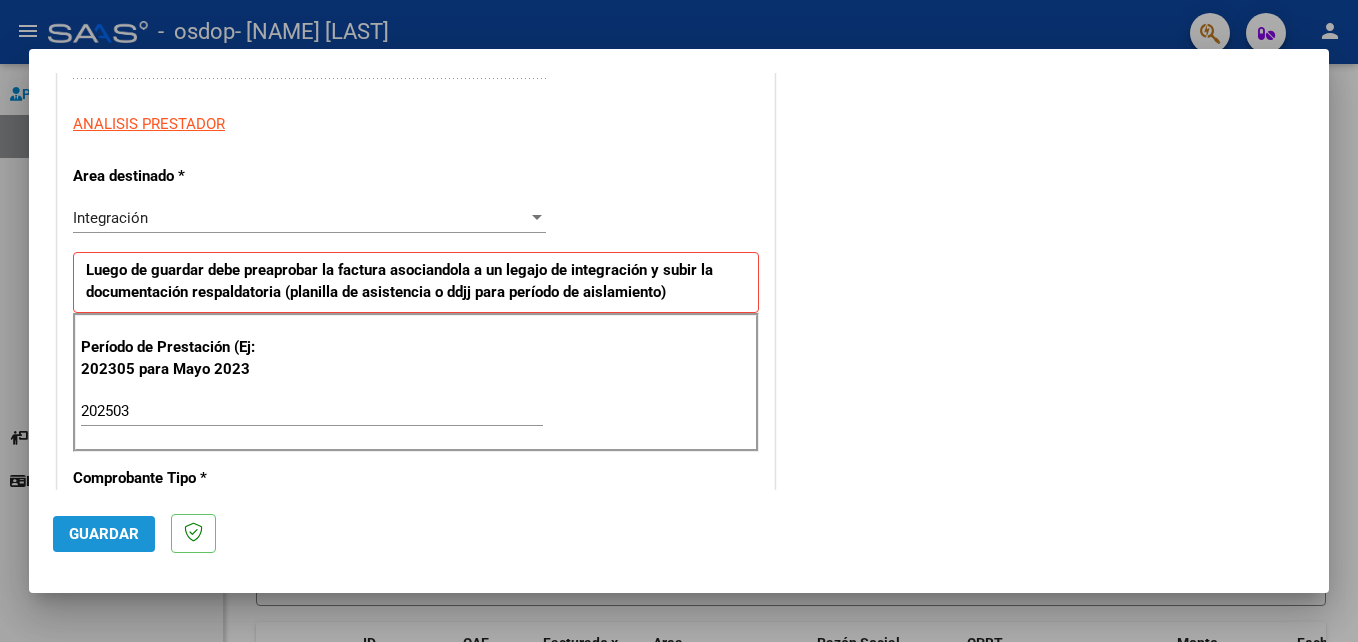 click on "Guardar" 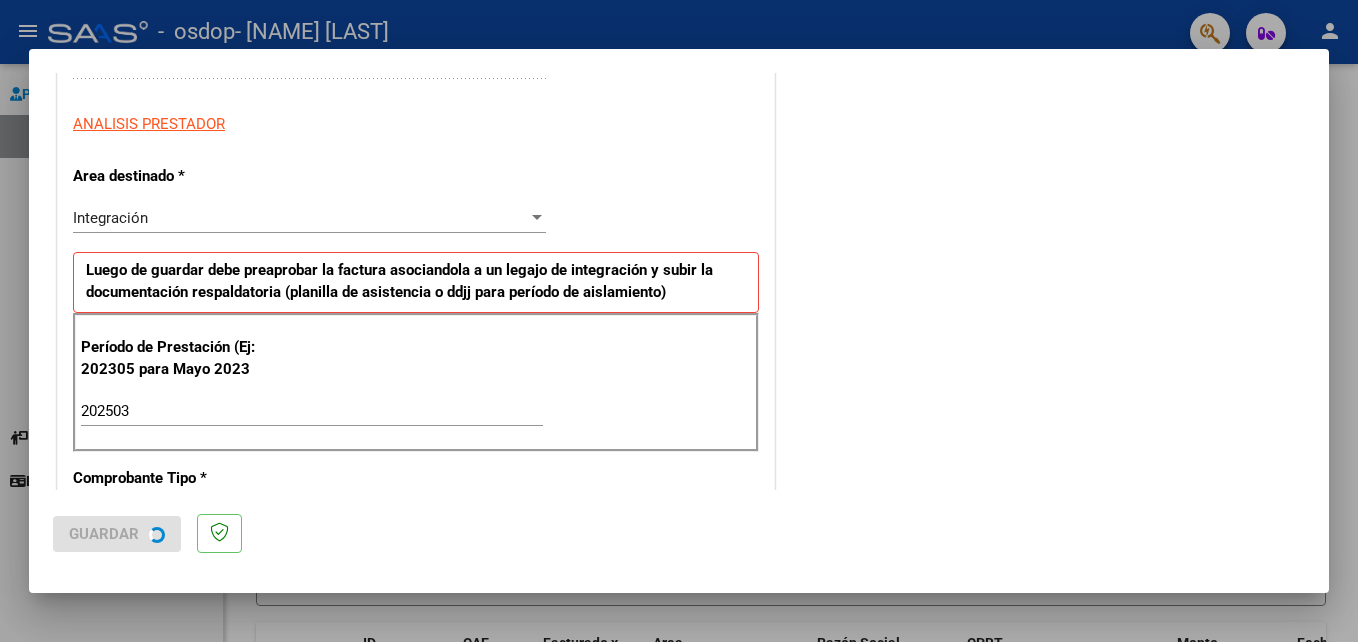 scroll, scrollTop: 0, scrollLeft: 0, axis: both 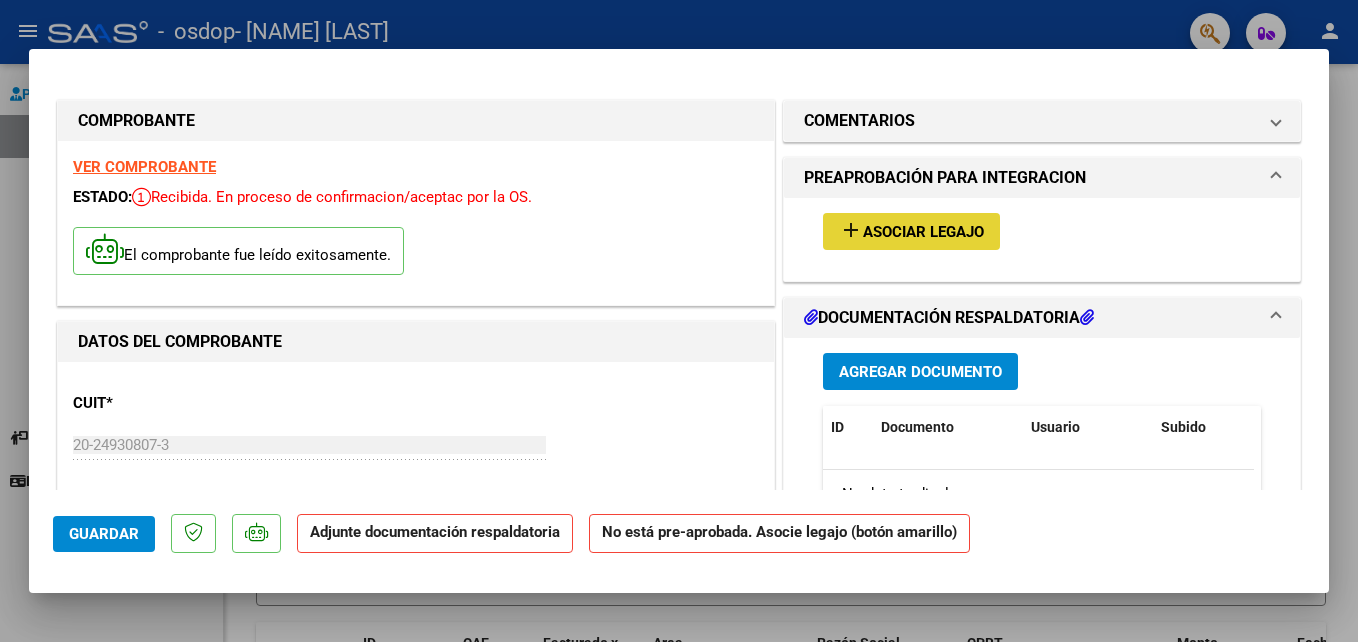 click on "Asociar Legajo" at bounding box center (923, 232) 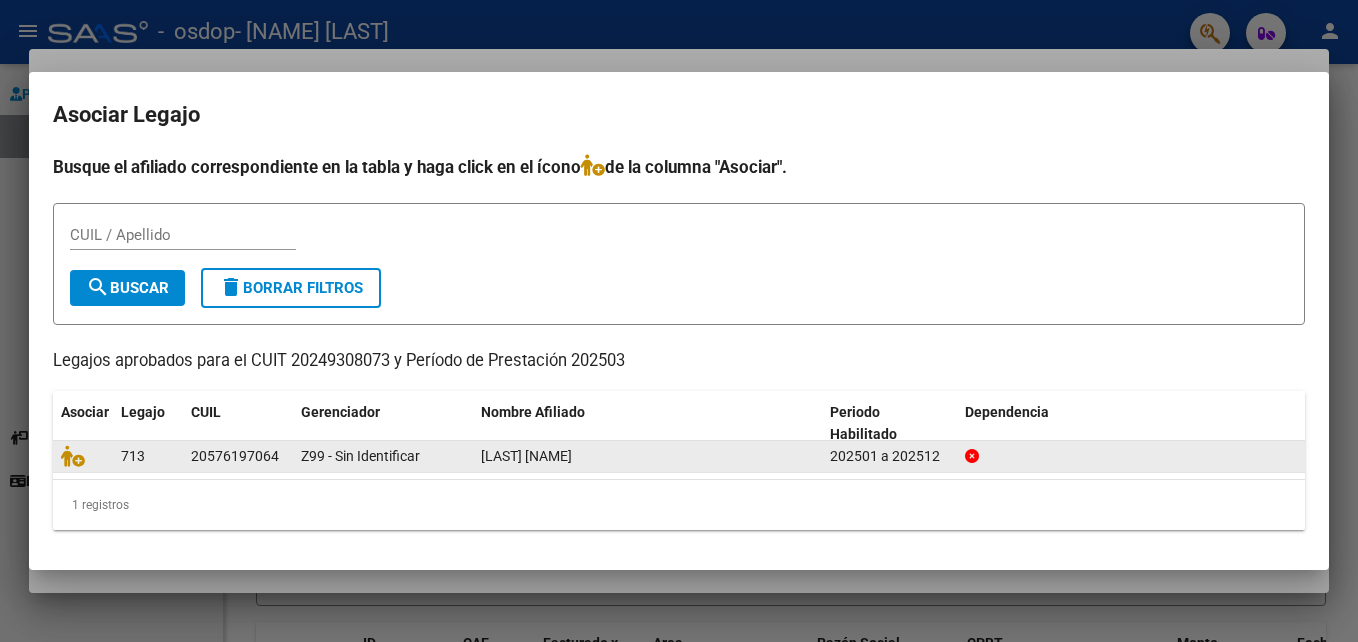 click on "[LAST] [NAME]" 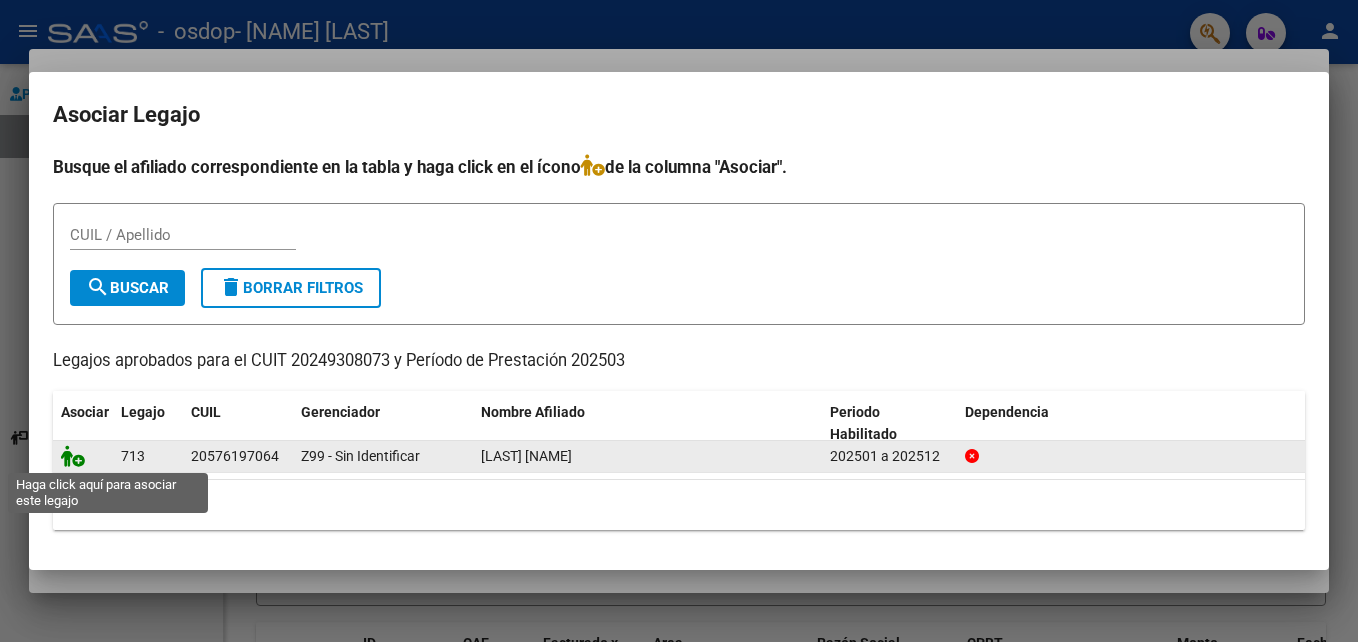 click 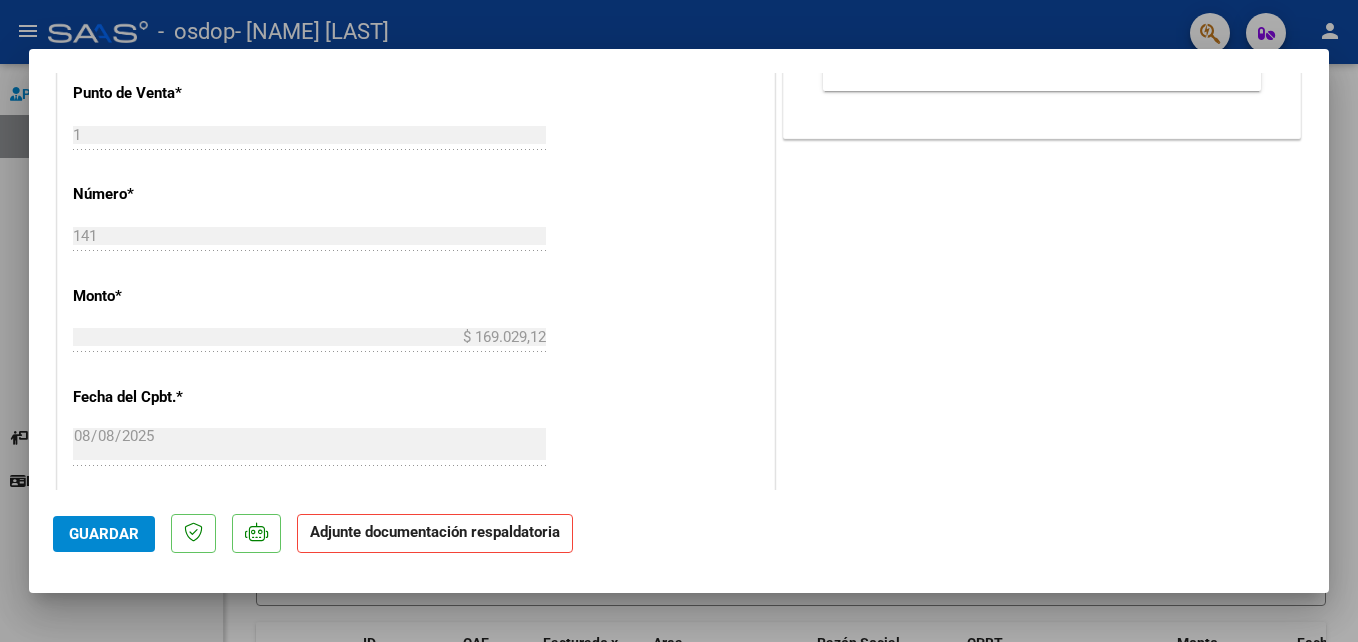 scroll, scrollTop: 920, scrollLeft: 0, axis: vertical 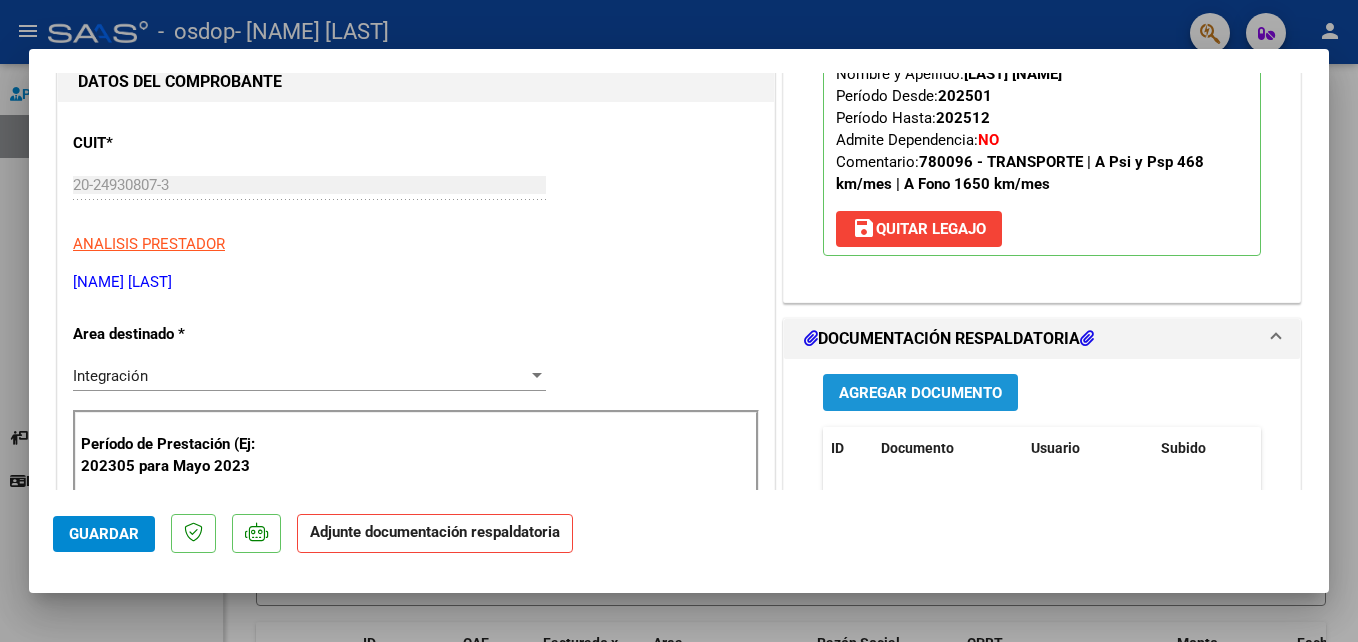 click on "Agregar Documento" at bounding box center (920, 393) 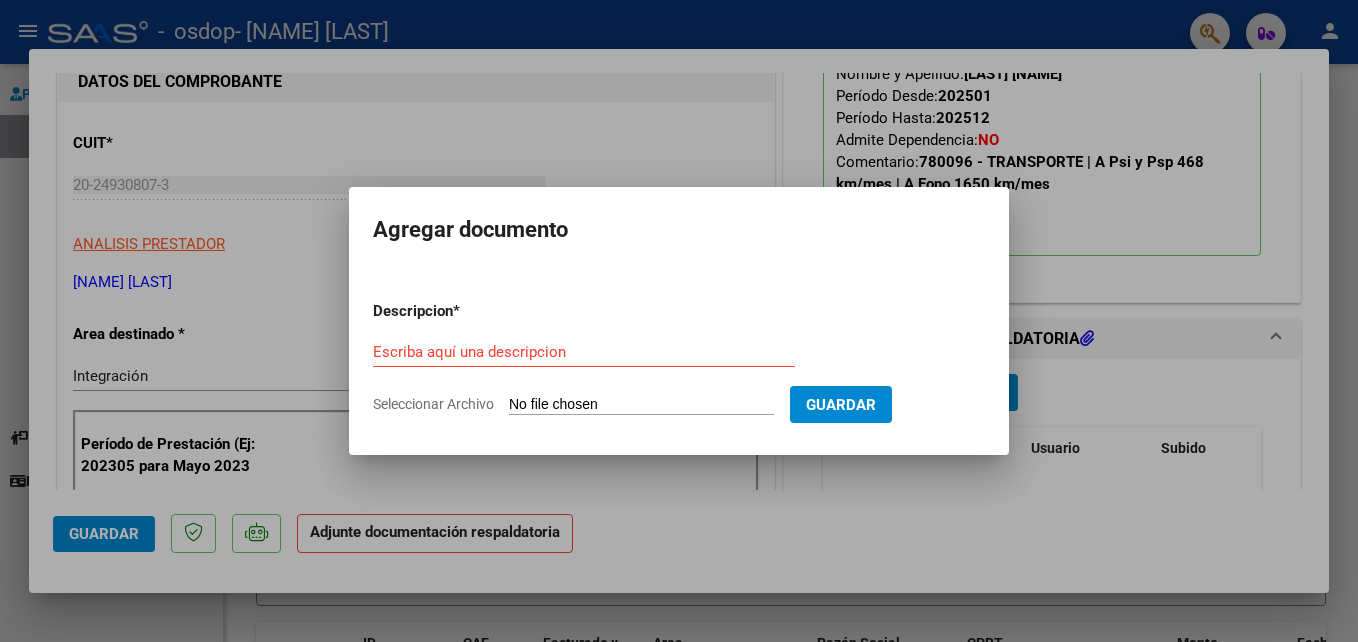 click on "Seleccionar Archivo" at bounding box center (641, 405) 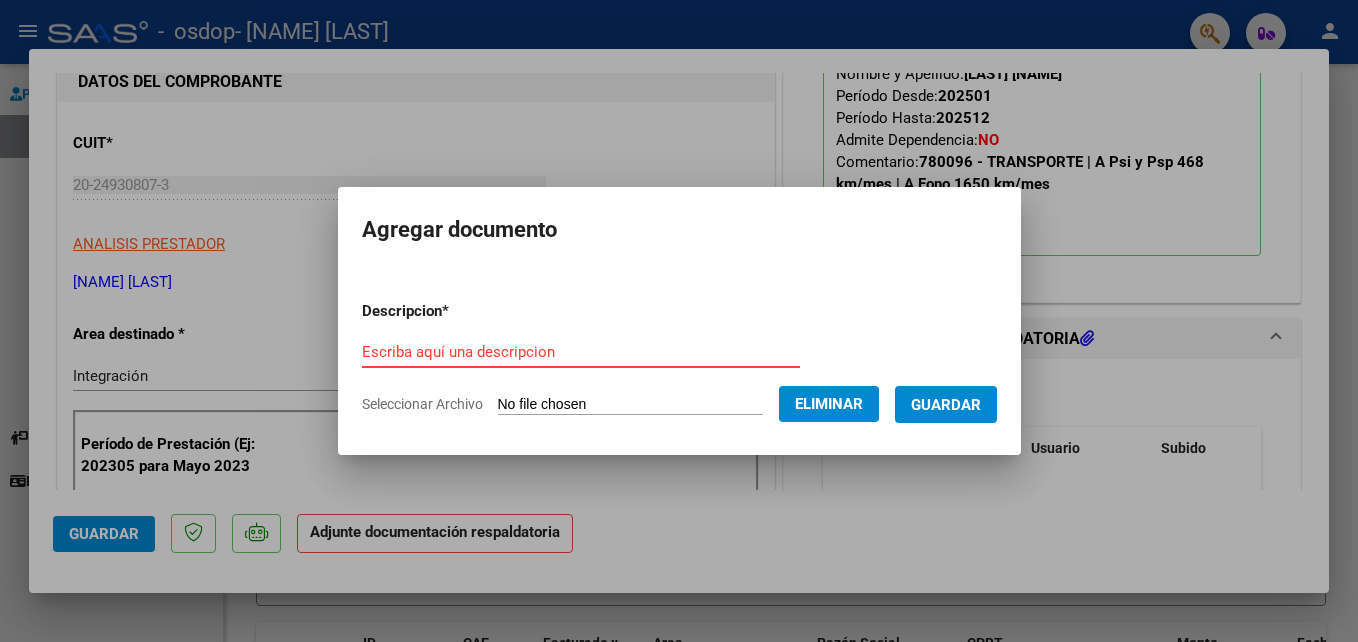 click on "Escriba aquí una descripcion" at bounding box center (581, 352) 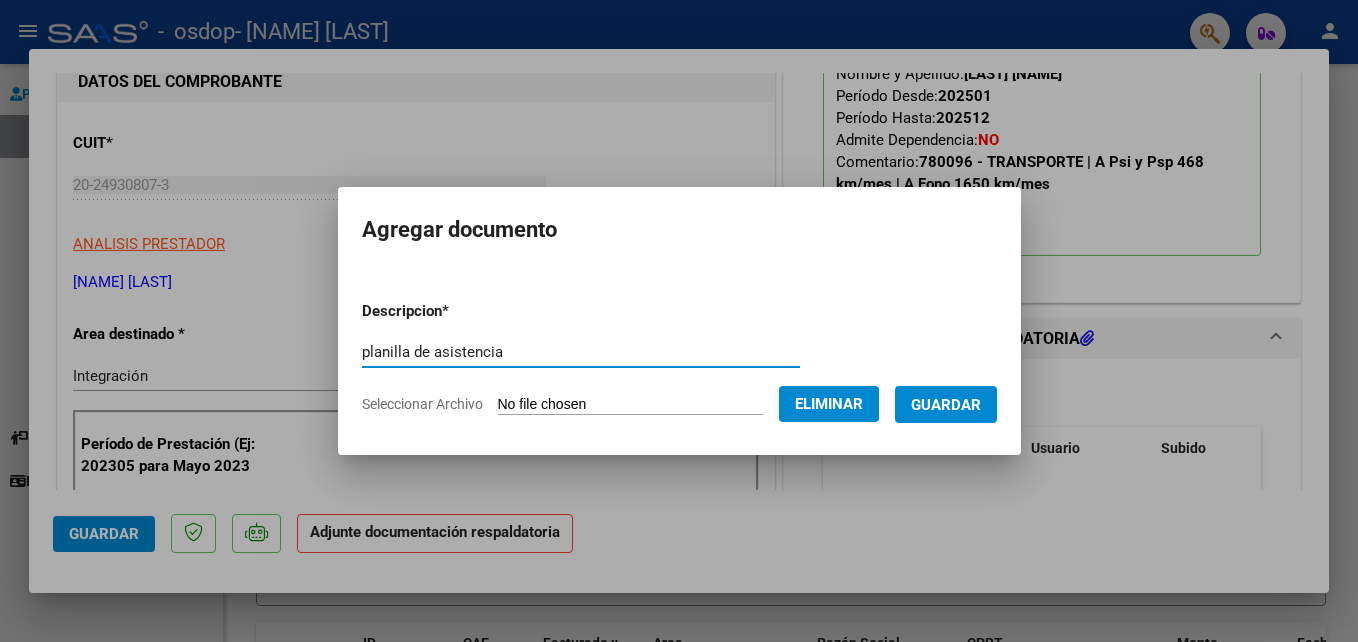type on "planilla de asistencia" 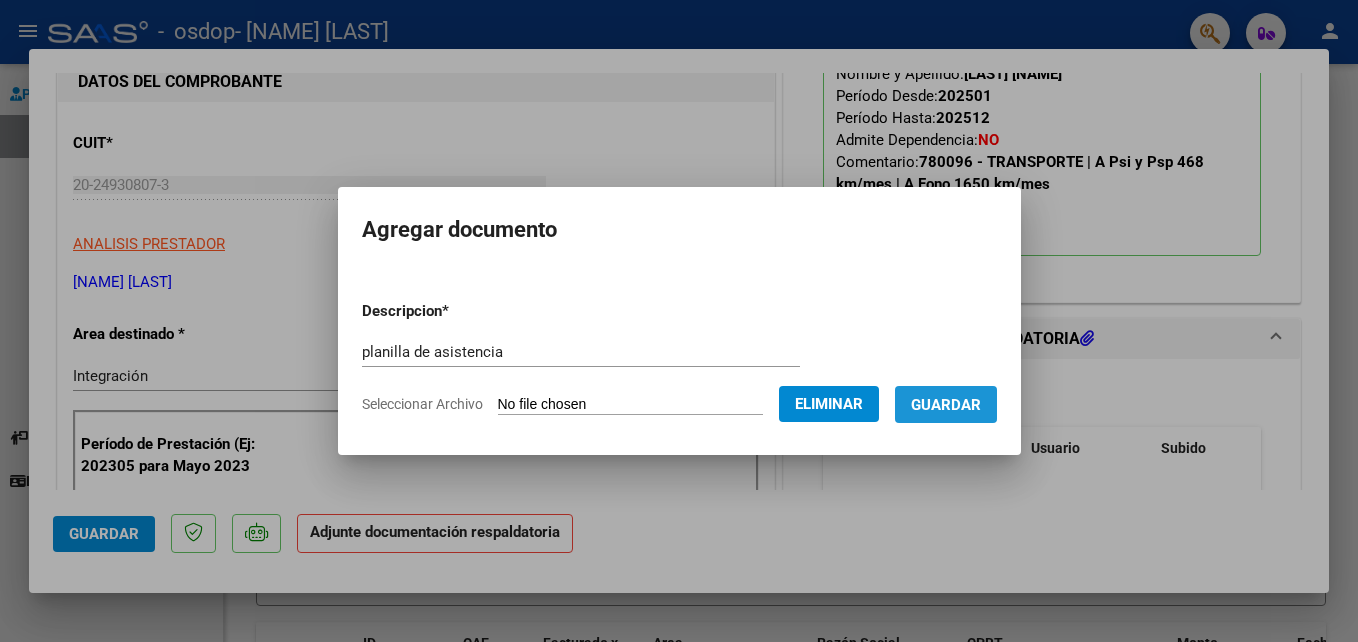 click on "Guardar" at bounding box center (946, 404) 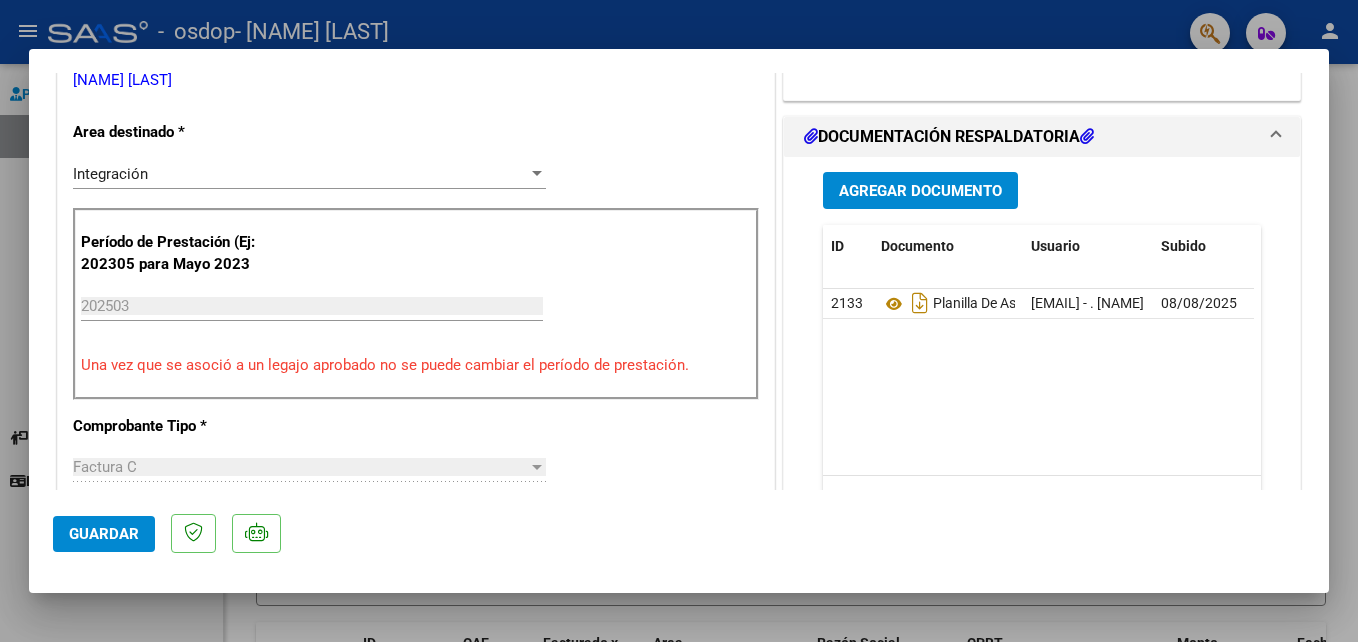 scroll, scrollTop: 477, scrollLeft: 0, axis: vertical 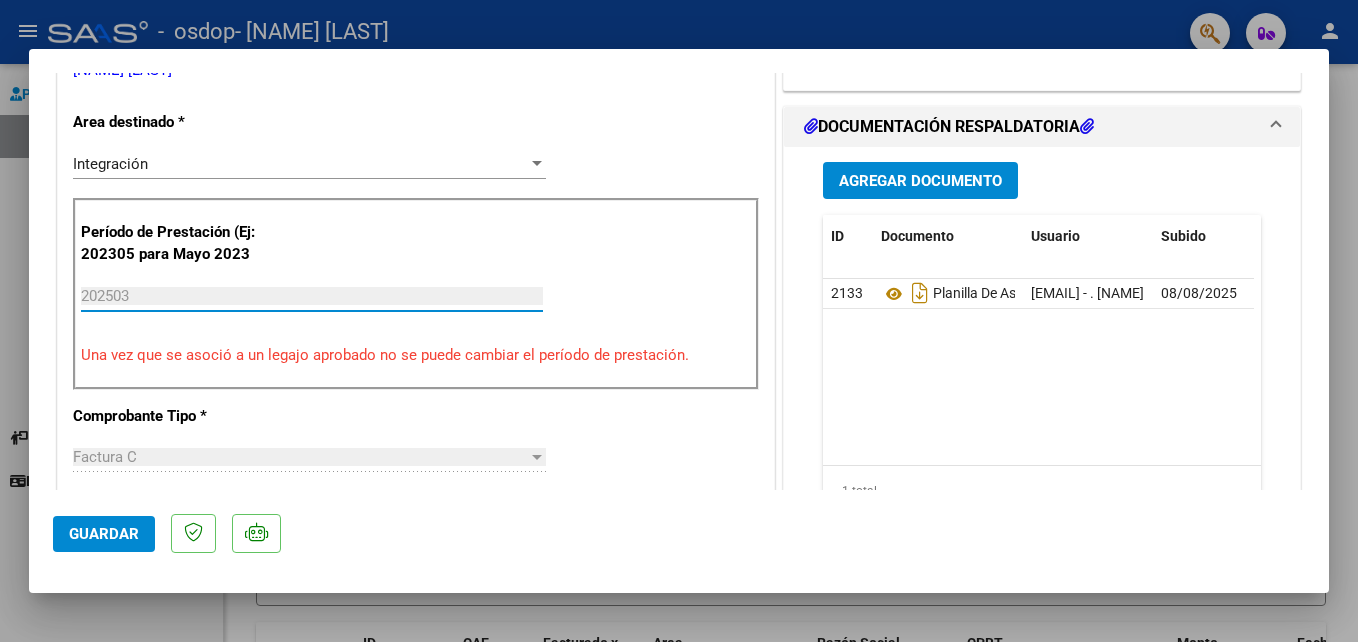 click on "202503" at bounding box center (312, 296) 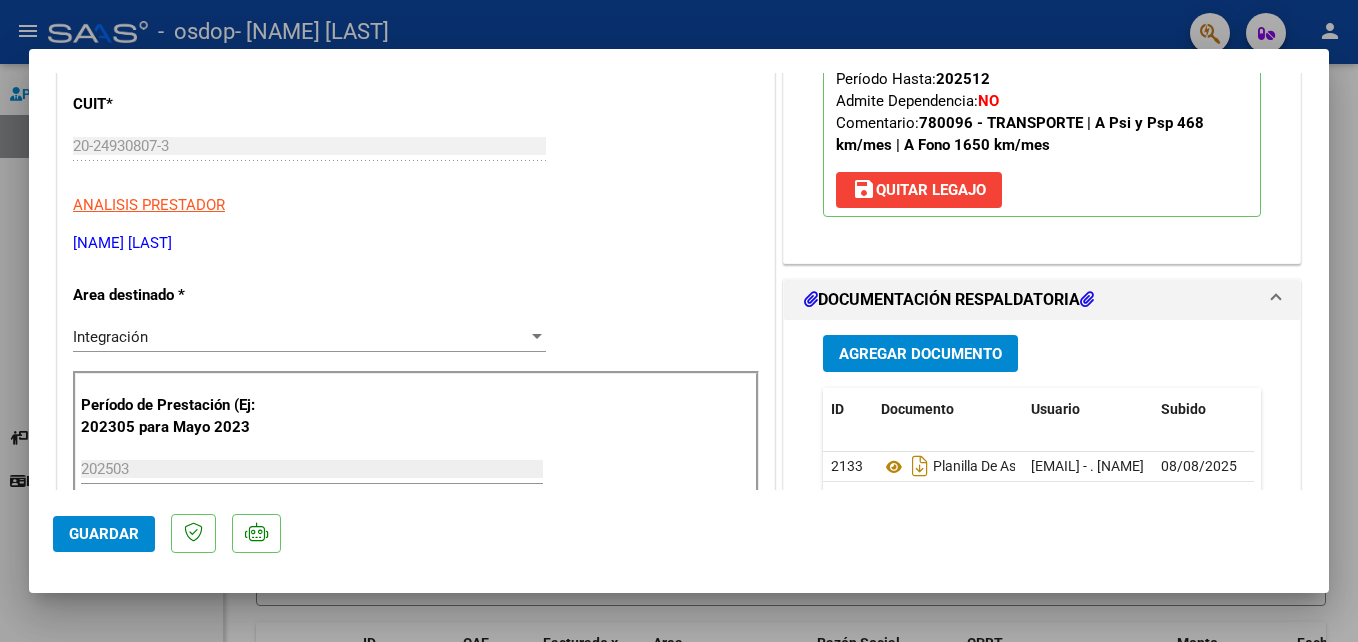 scroll, scrollTop: 381, scrollLeft: 0, axis: vertical 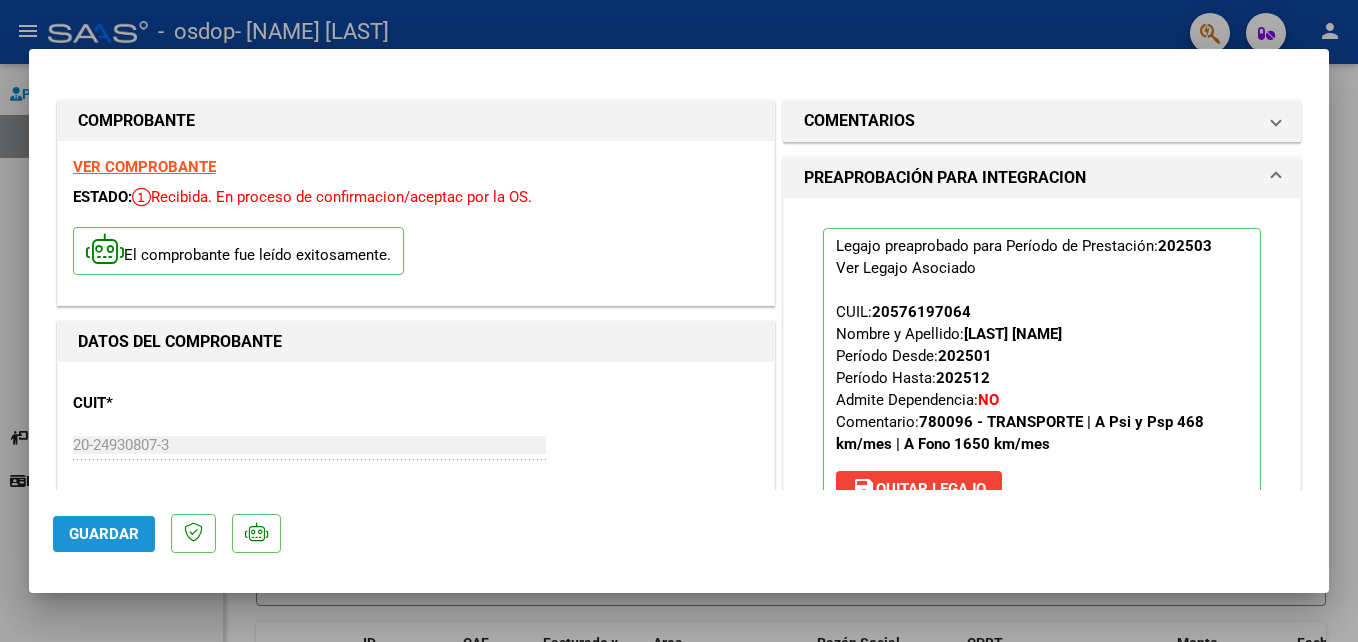 click on "Guardar" 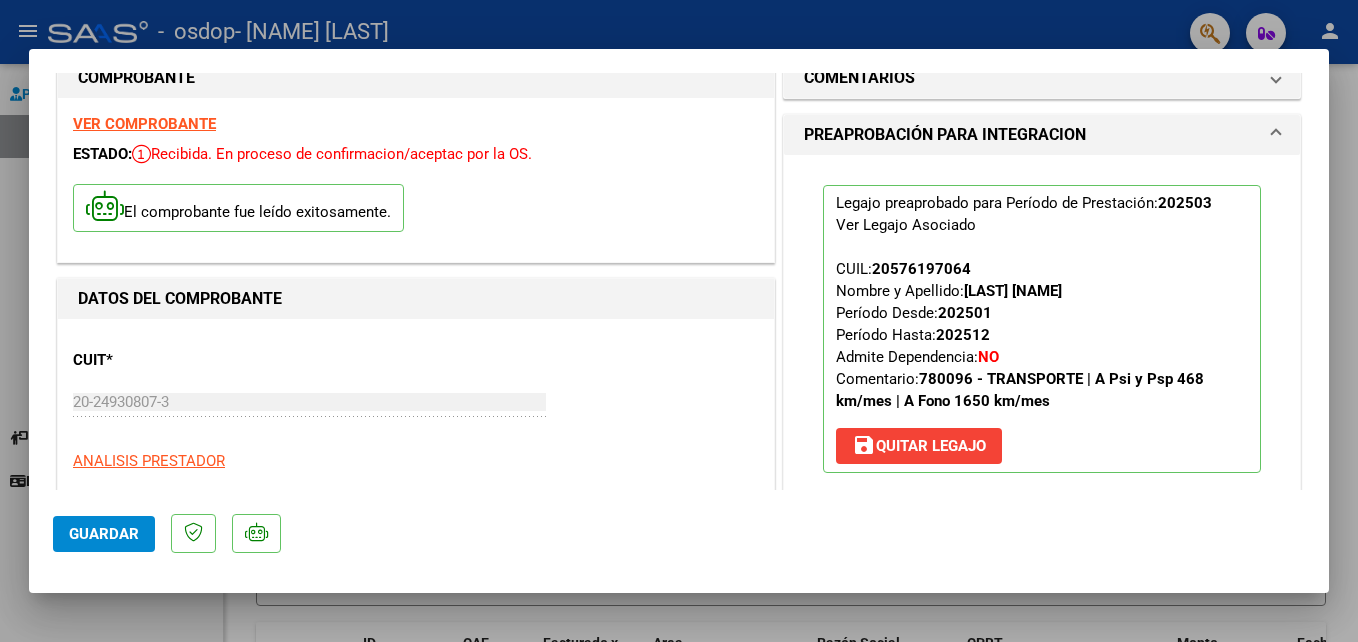scroll, scrollTop: 0, scrollLeft: 0, axis: both 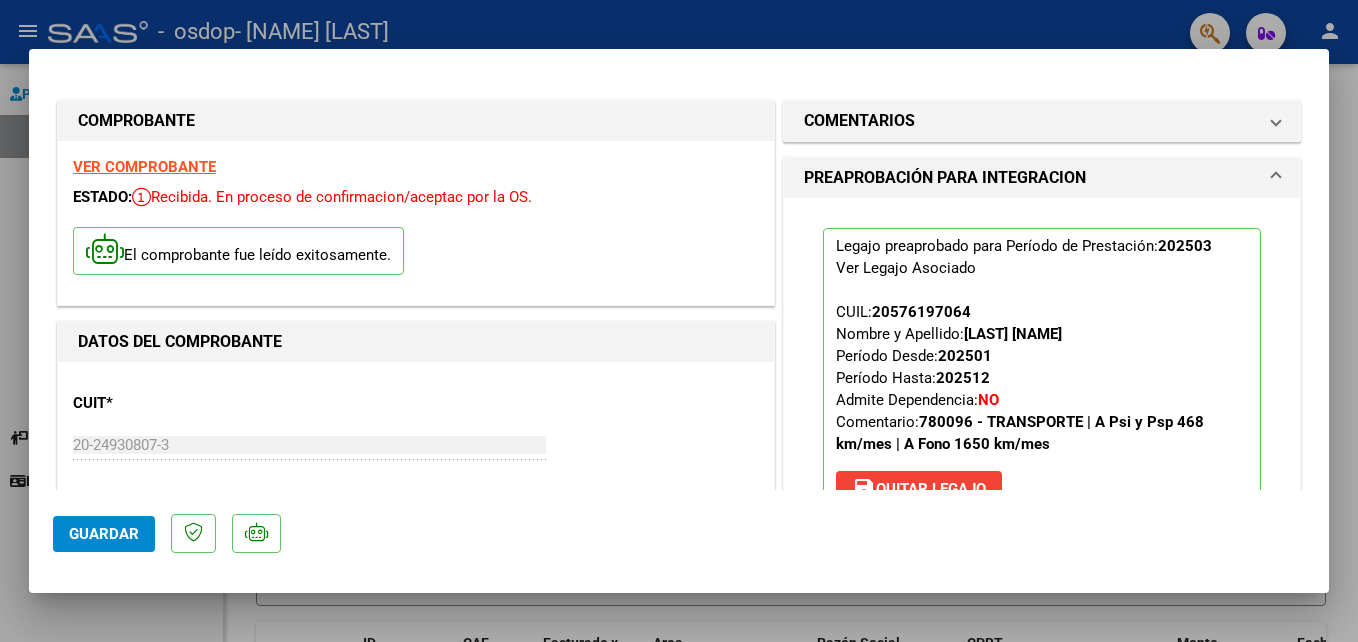 click at bounding box center (679, 321) 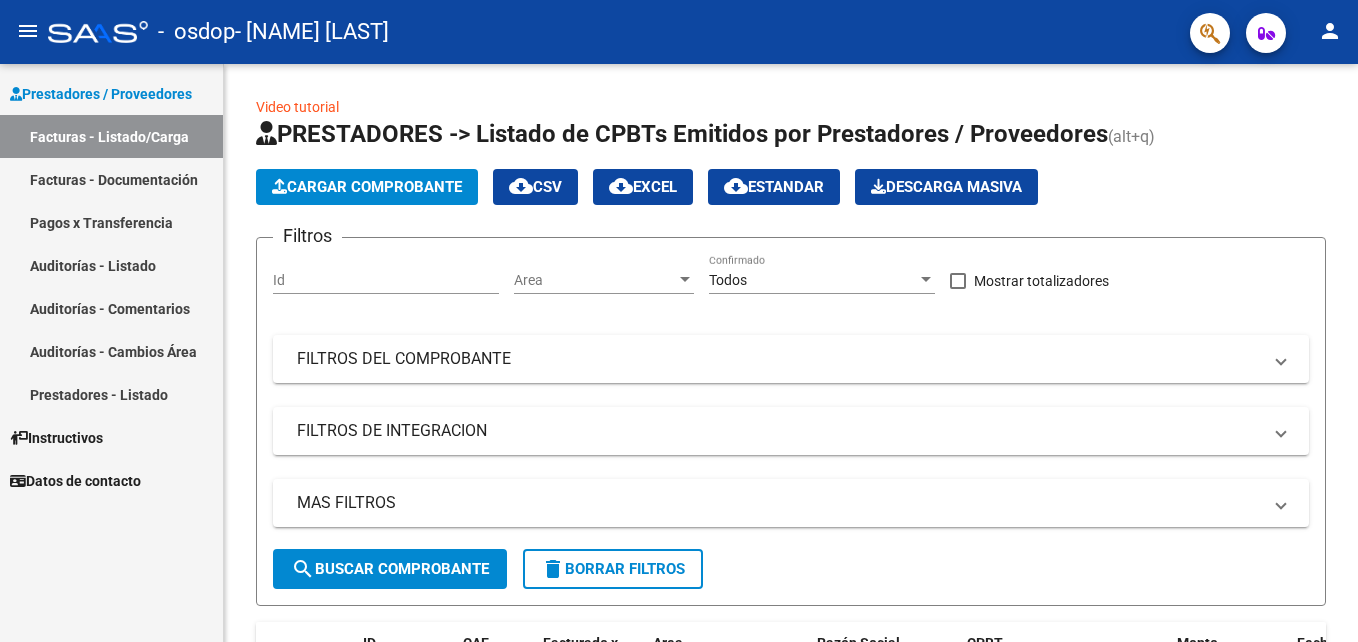 click on "-  osdop  - [NAME] [LAST]" 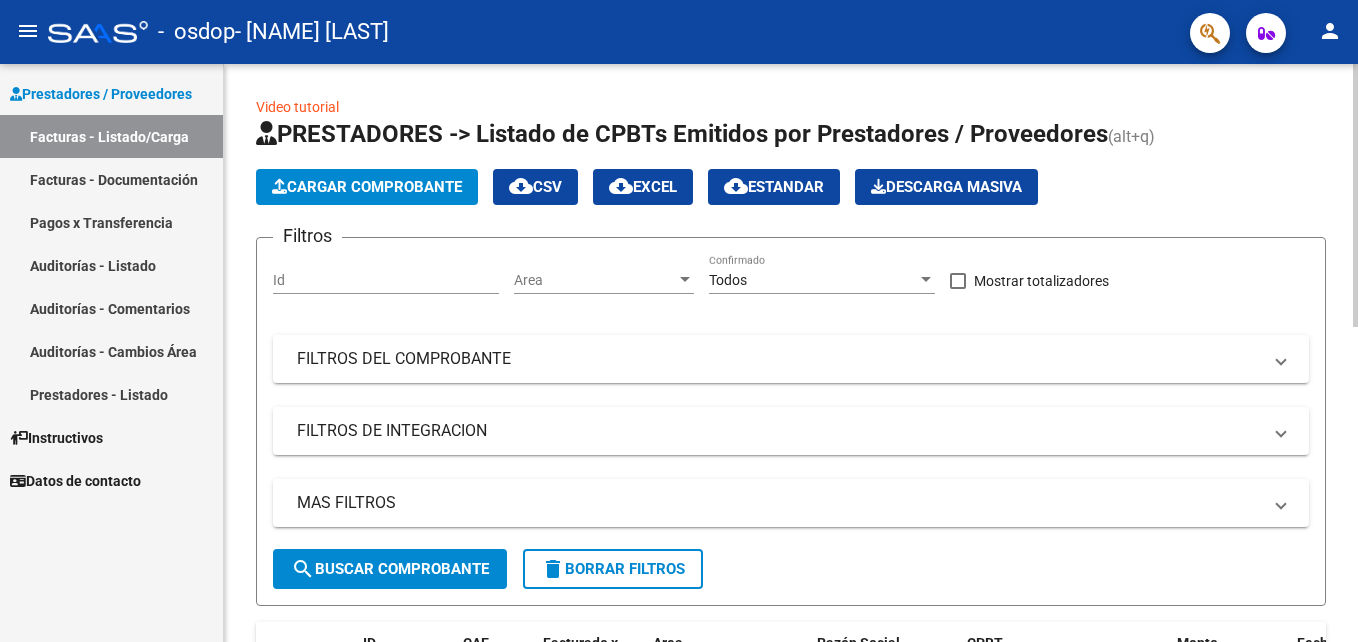 drag, startPoint x: 1352, startPoint y: 278, endPoint x: 1347, endPoint y: 379, distance: 101.12369 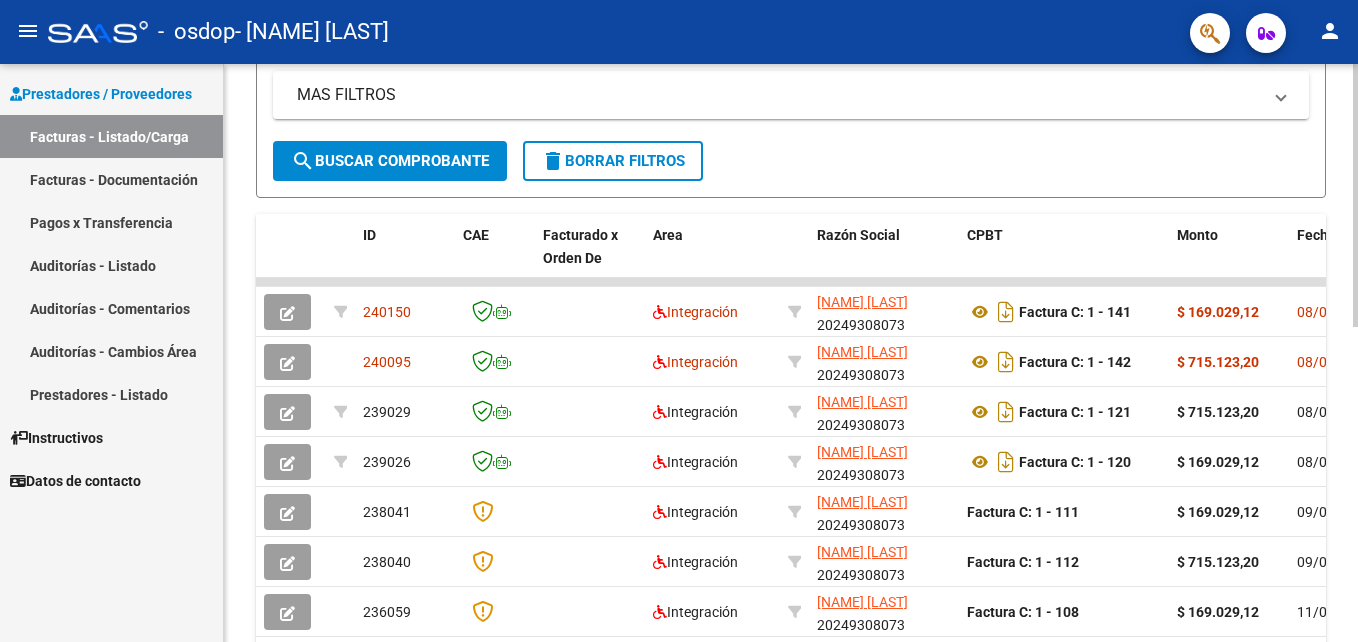 scroll, scrollTop: 412, scrollLeft: 0, axis: vertical 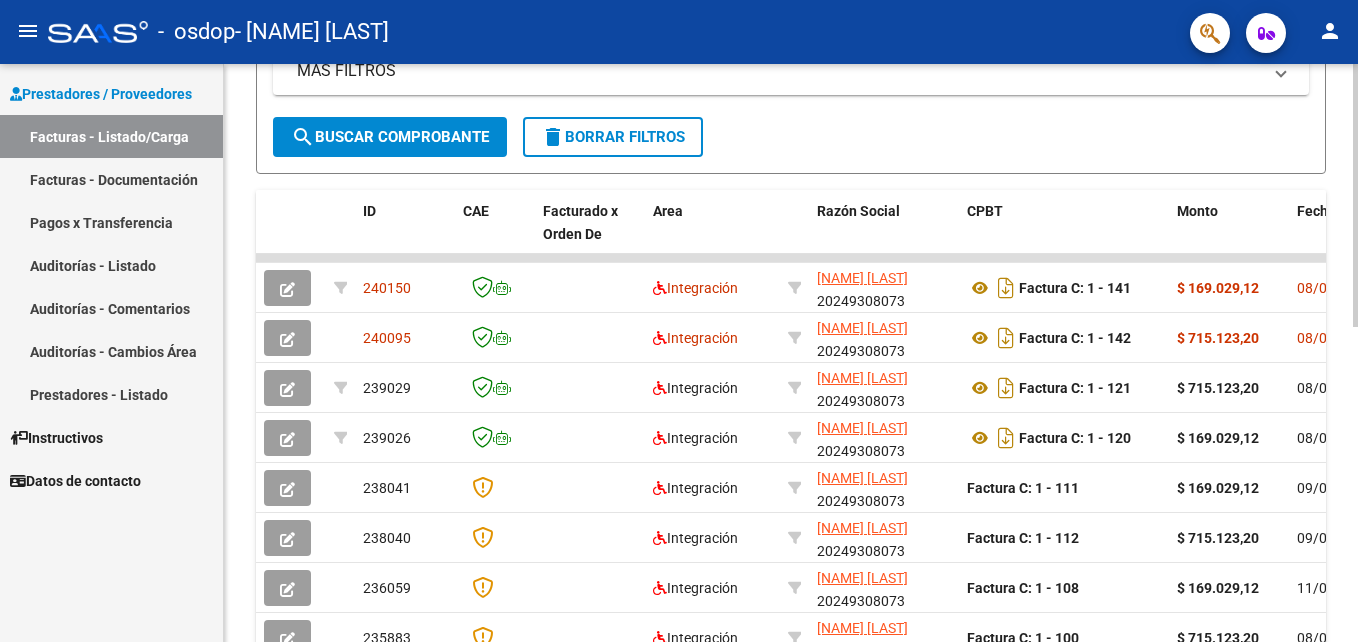 click on "Video tutorial   PRESTADORES -> Listado de CPBTs Emitidos por Prestadores / Proveedores (alt+q)   Cargar Comprobante
cloud_download  CSV  cloud_download  EXCEL  cloud_download  Estandar   Descarga Masiva
Filtros Id Area Area Todos Confirmado   Mostrar totalizadores   FILTROS DEL COMPROBANTE  Comprobante Tipo Comprobante Tipo Start date – End date Fec. Comprobante Desde / Hasta Días Emisión Desde(cant. días) Días Emisión Hasta(cant. días) CUIT / Razón Social Pto. Venta Nro. Comprobante Código SSS CAE Válido CAE Válido Todos Cargado Módulo Hosp. Todos Tiene facturacion Apócrifa Hospital Refes  FILTROS DE INTEGRACION  Período De Prestación Campos del Archivo de Rendición Devuelto x SSS (dr_envio) Todos Rendido x SSS (dr_envio) Tipo de Registro Tipo de Registro Período Presentación Período Presentación Campos del Legajo Asociado (preaprobación) Afiliado Legajo (cuil/nombre) Todos Solo facturas preaprobadas  MAS FILTROS  Todos Con Doc. Respaldatoria Todos Con Trazabilidad Todos – – 0" 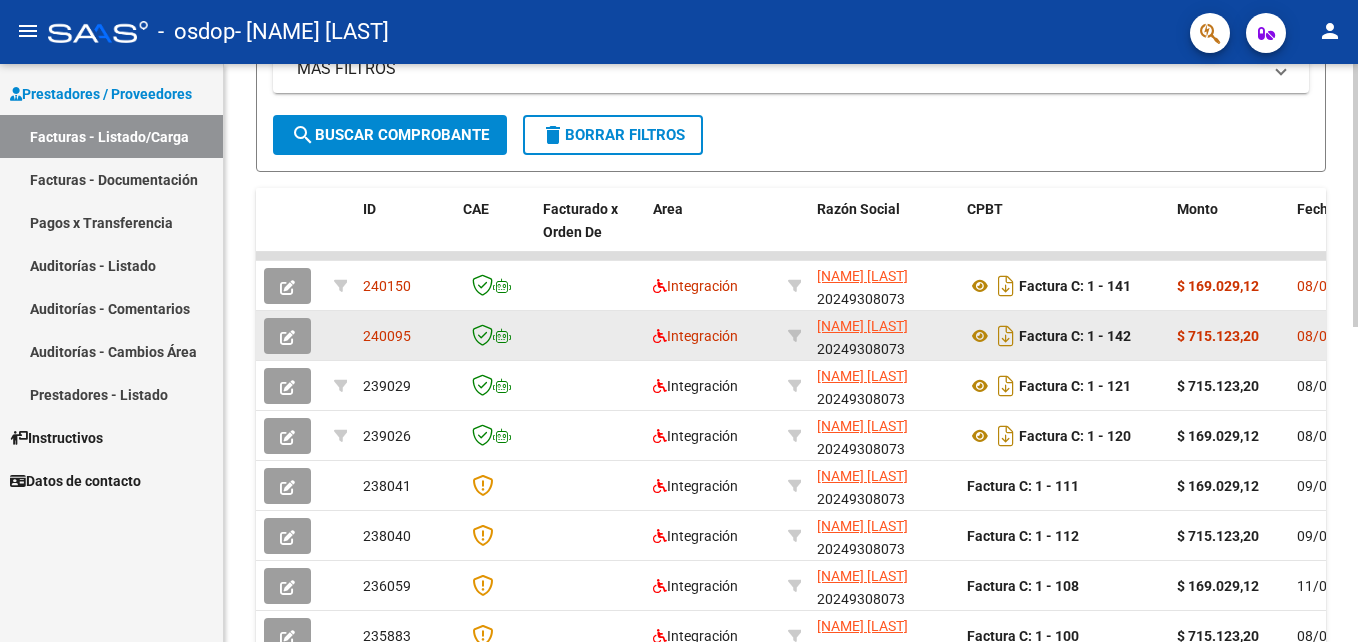 click 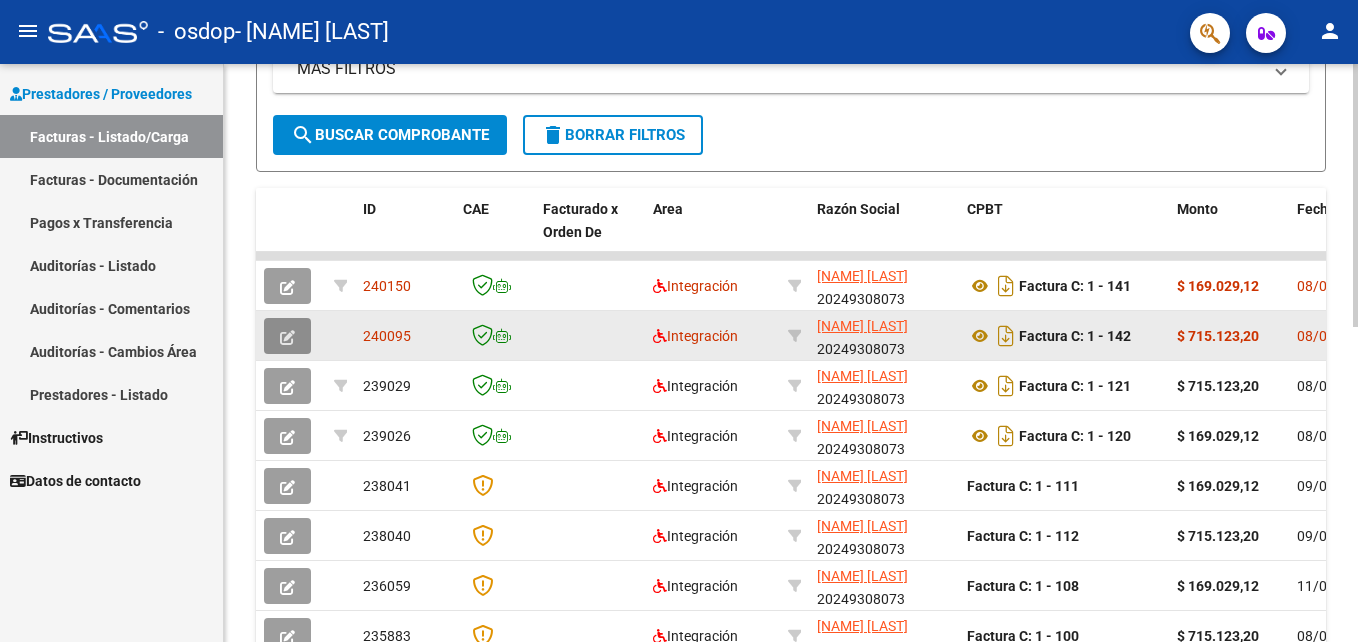 click 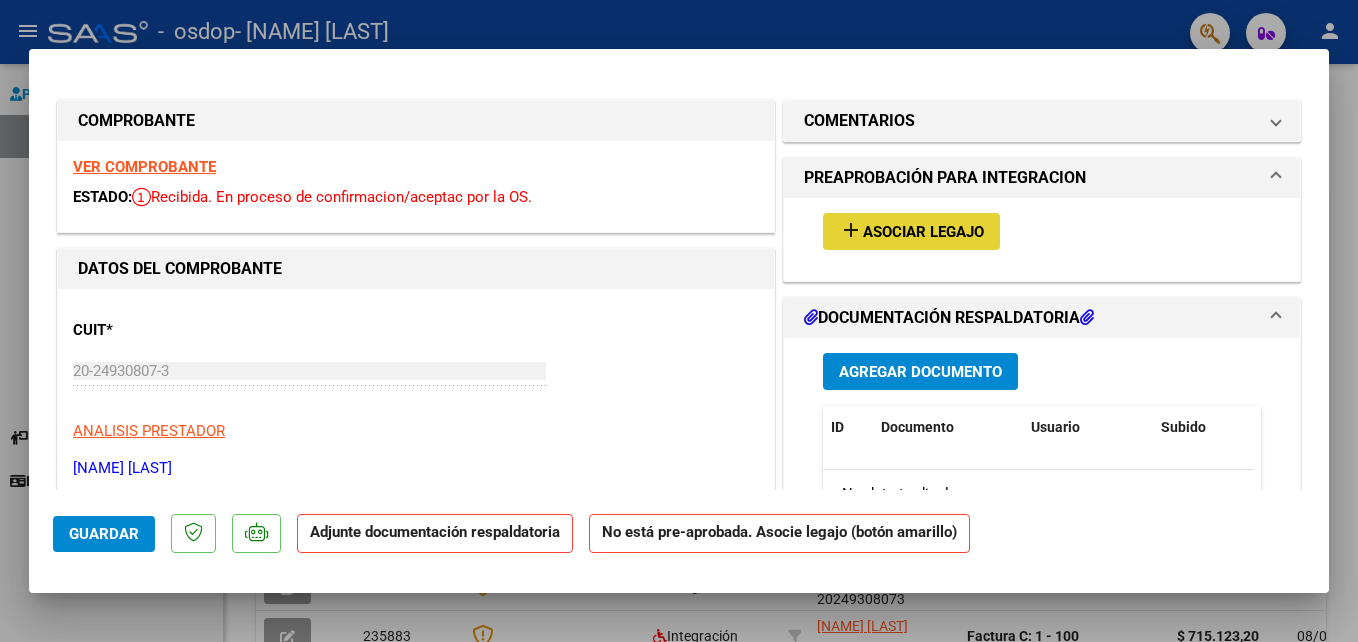 click on "Asociar Legajo" at bounding box center (923, 232) 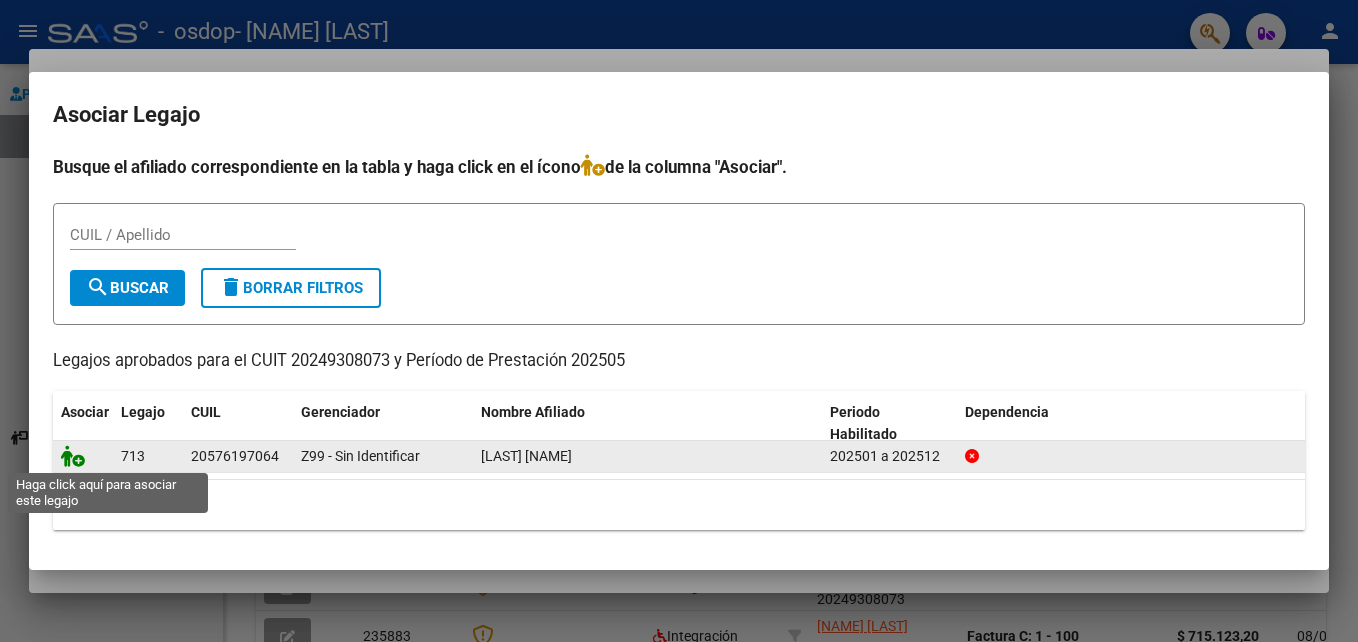 click 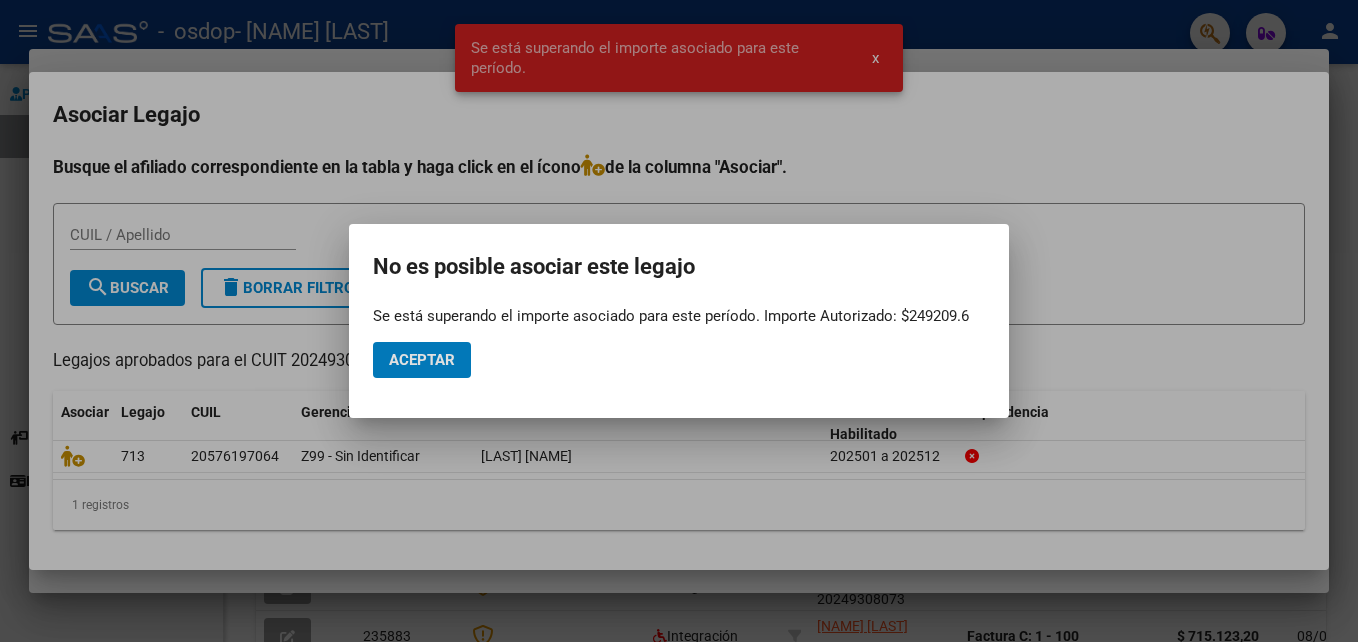 click on "Aceptar" 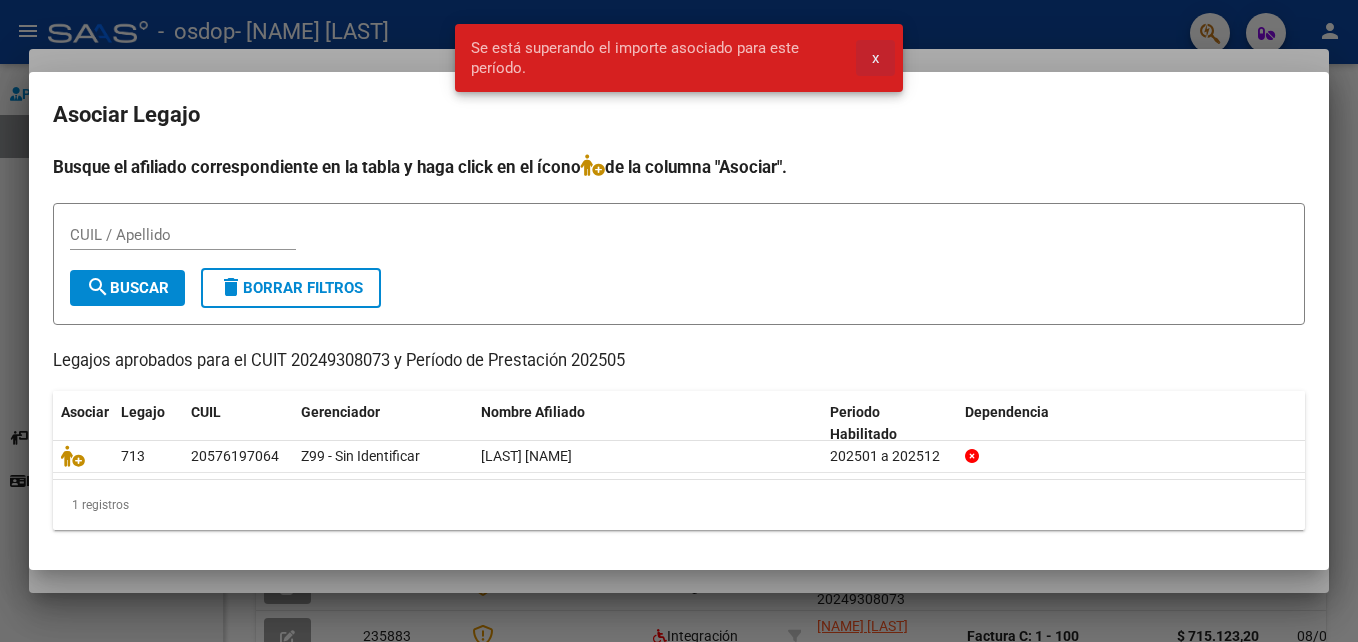 click on "x" at bounding box center [875, 58] 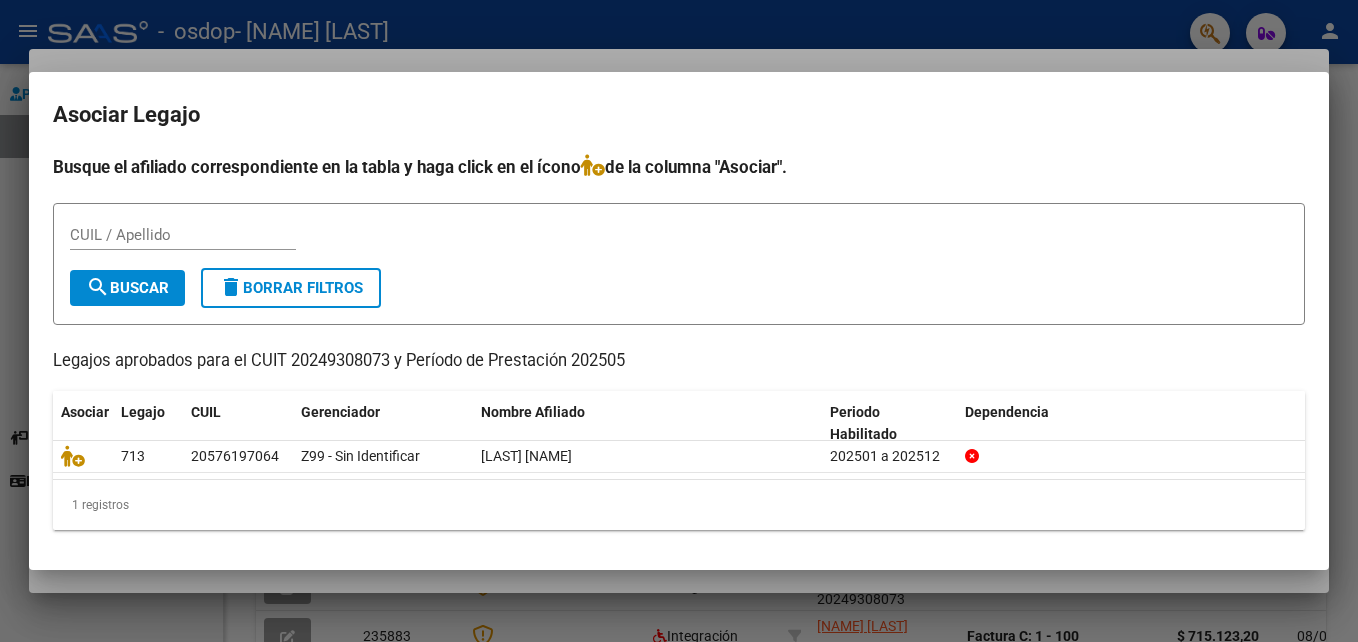click at bounding box center (679, 321) 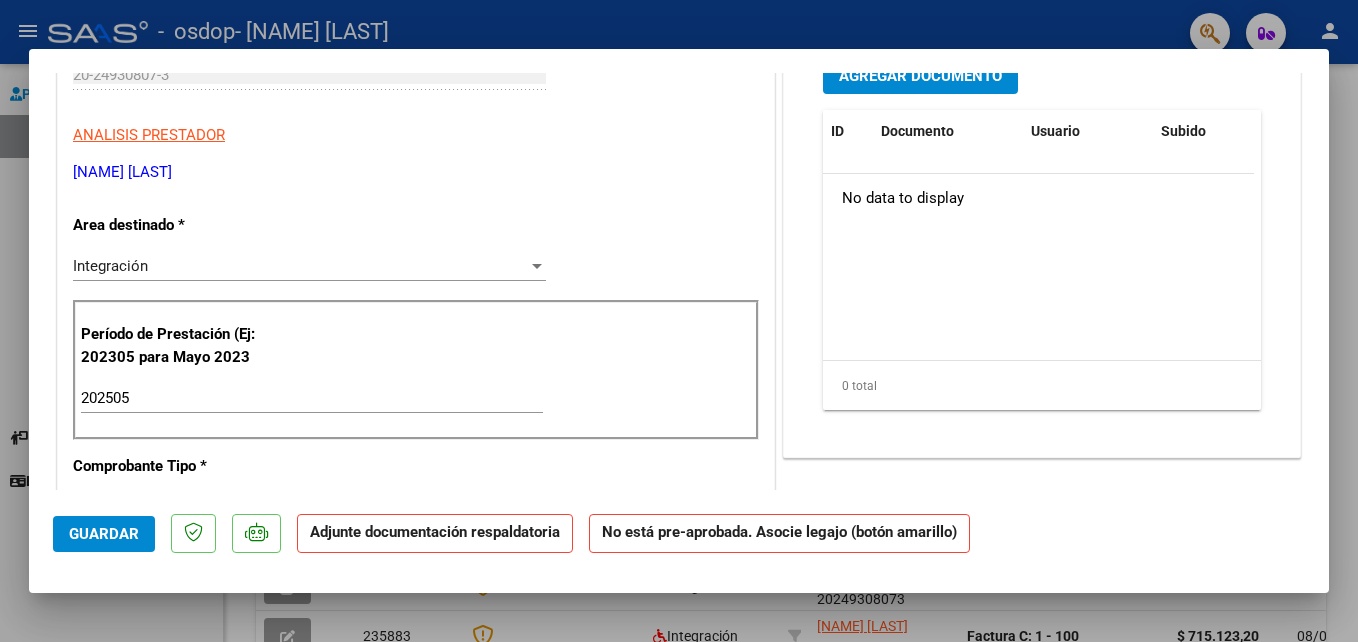 scroll, scrollTop: 310, scrollLeft: 0, axis: vertical 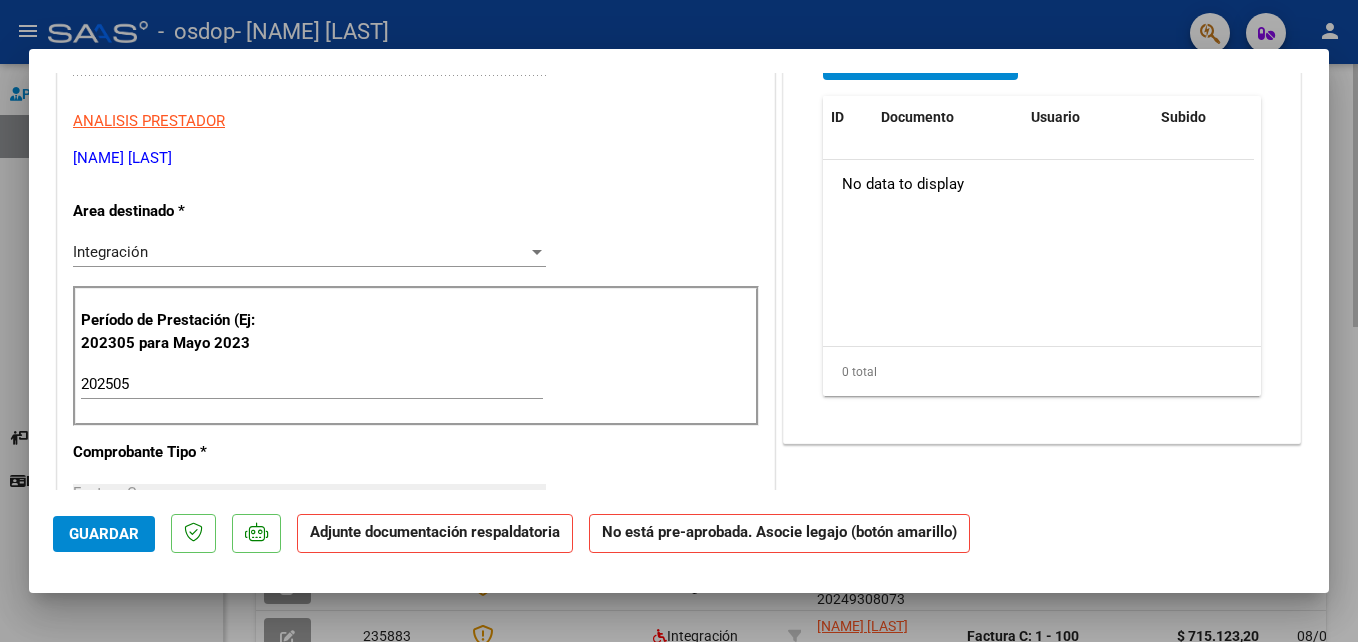drag, startPoint x: 1329, startPoint y: 241, endPoint x: 1330, endPoint y: 212, distance: 29.017237 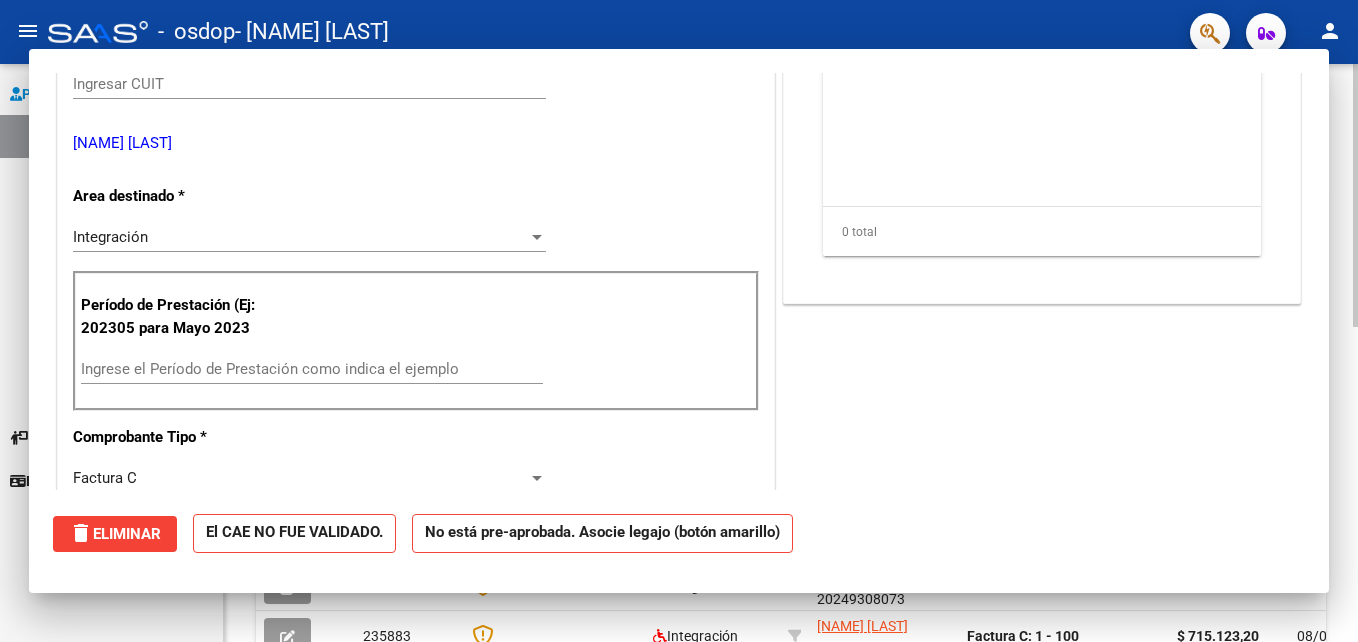 scroll, scrollTop: 0, scrollLeft: 0, axis: both 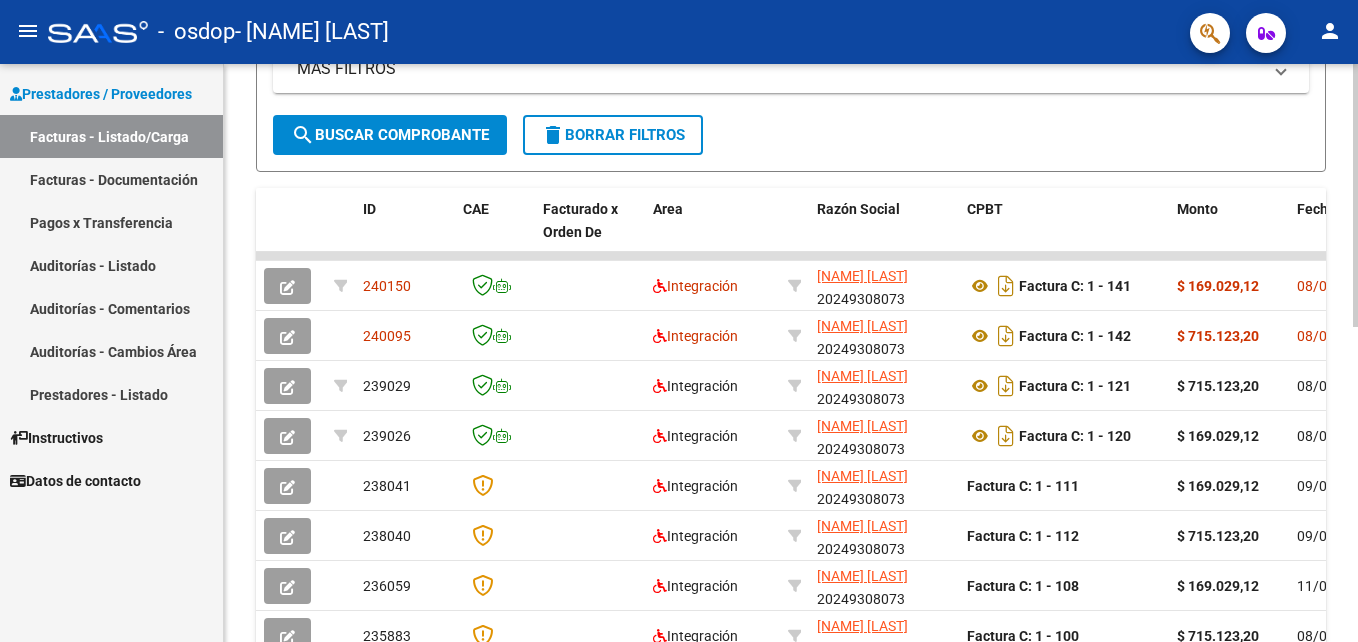 click on "Video tutorial   PRESTADORES -> Listado de CPBTs Emitidos por Prestadores / Proveedores (alt+q)   Cargar Comprobante
cloud_download  CSV  cloud_download  EXCEL  cloud_download  Estandar   Descarga Masiva
Filtros Id Area Area Todos Confirmado   Mostrar totalizadores   FILTROS DEL COMPROBANTE  Comprobante Tipo Comprobante Tipo Start date – End date Fec. Comprobante Desde / Hasta Días Emisión Desde(cant. días) Días Emisión Hasta(cant. días) CUIT / Razón Social Pto. Venta Nro. Comprobante Código SSS CAE Válido CAE Válido Todos Cargado Módulo Hosp. Todos Tiene facturacion Apócrifa Hospital Refes  FILTROS DE INTEGRACION  Período De Prestación Campos del Archivo de Rendición Devuelto x SSS (dr_envio) Todos Rendido x SSS (dr_envio) Tipo de Registro Tipo de Registro Período Presentación Período Presentación Campos del Legajo Asociado (preaprobación) Afiliado Legajo (cuil/nombre) Todos Solo facturas preaprobadas  MAS FILTROS  Todos Con Doc. Respaldatoria Todos Con Trazabilidad Todos – – 0" 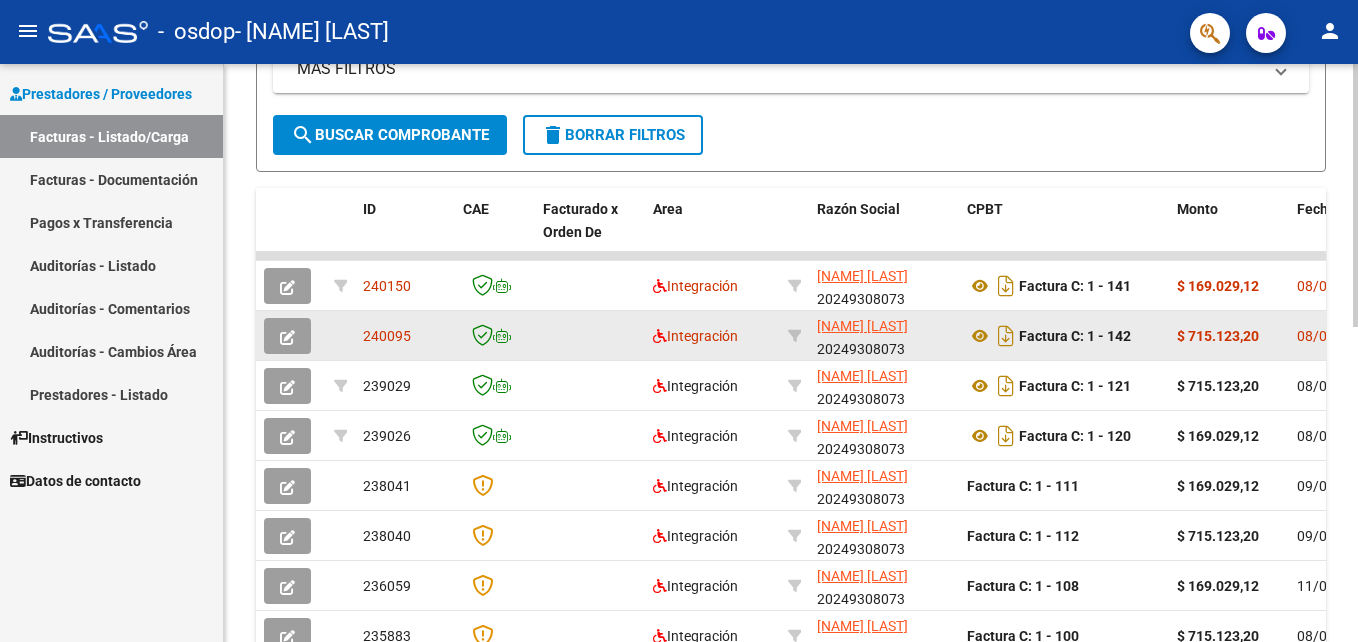 click 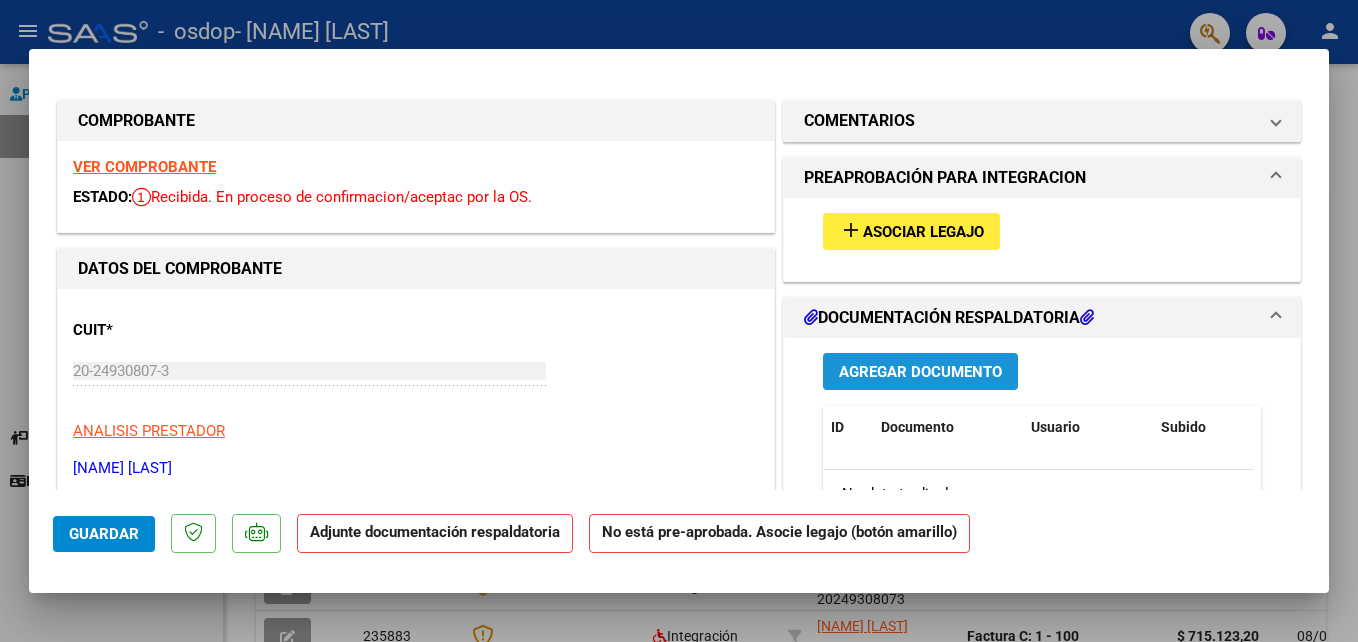 click on "Agregar Documento" at bounding box center (920, 371) 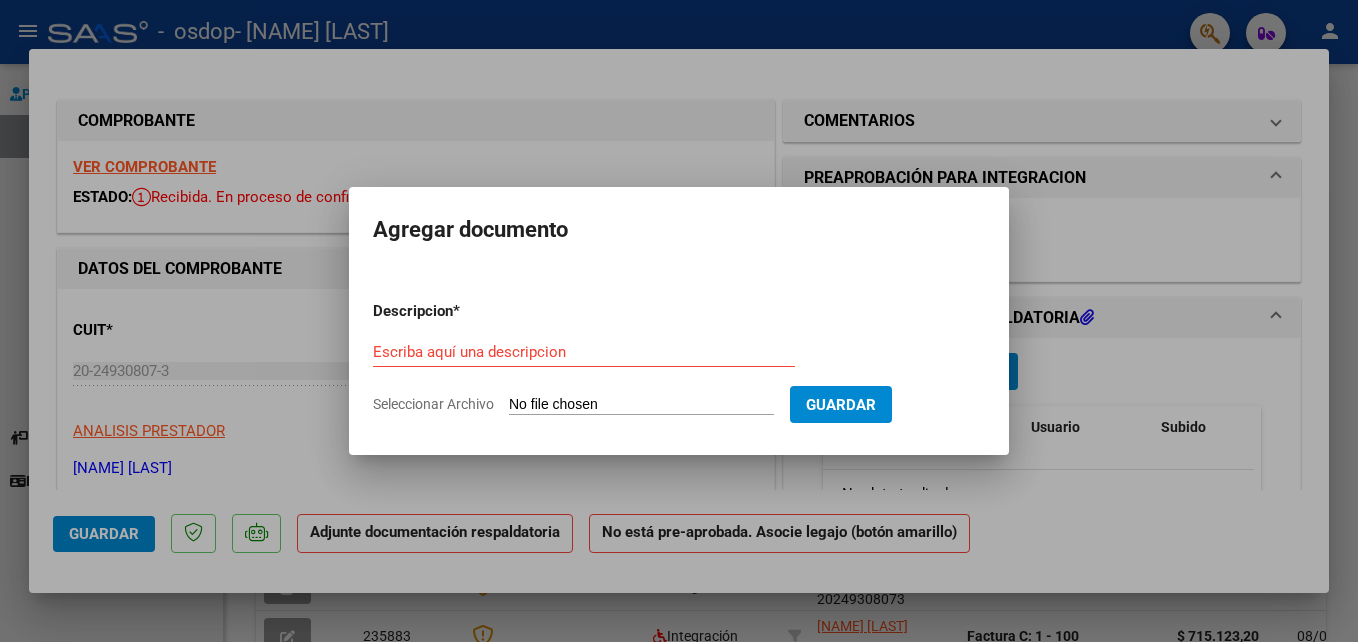 click on "Descripcion  *   Escriba aquí una descripcion  Seleccionar Archivo Guardar" at bounding box center [679, 358] 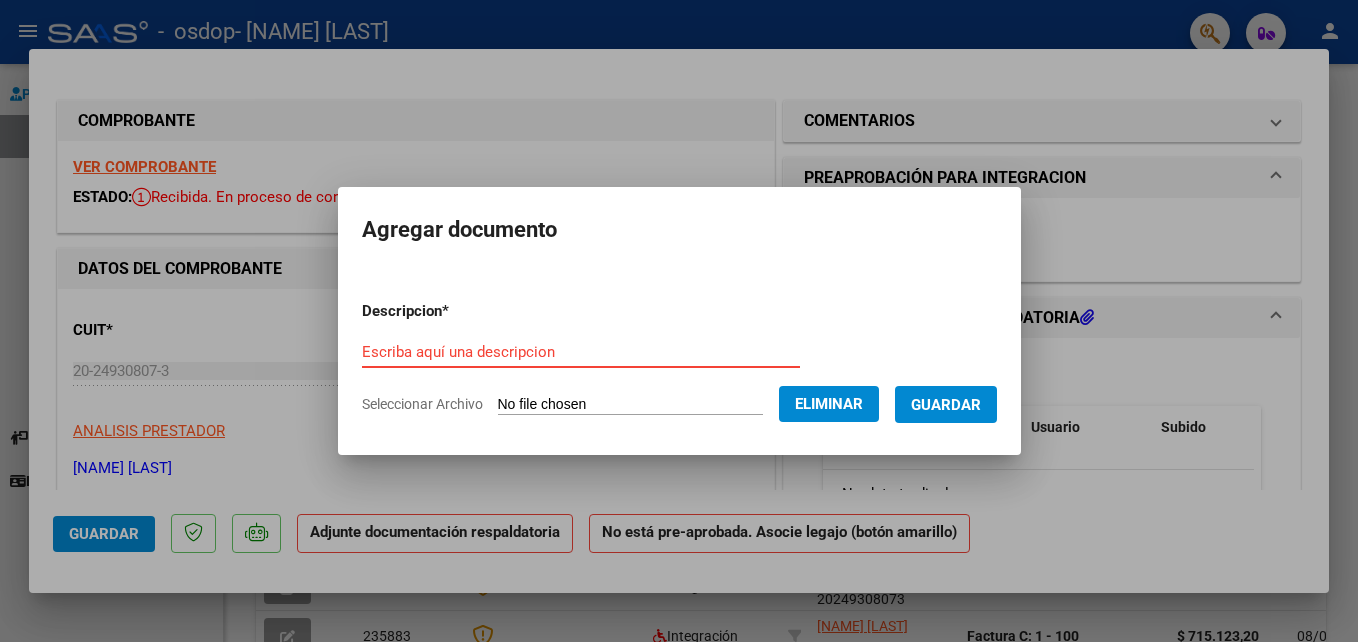 click on "Escriba aquí una descripcion" at bounding box center (581, 352) 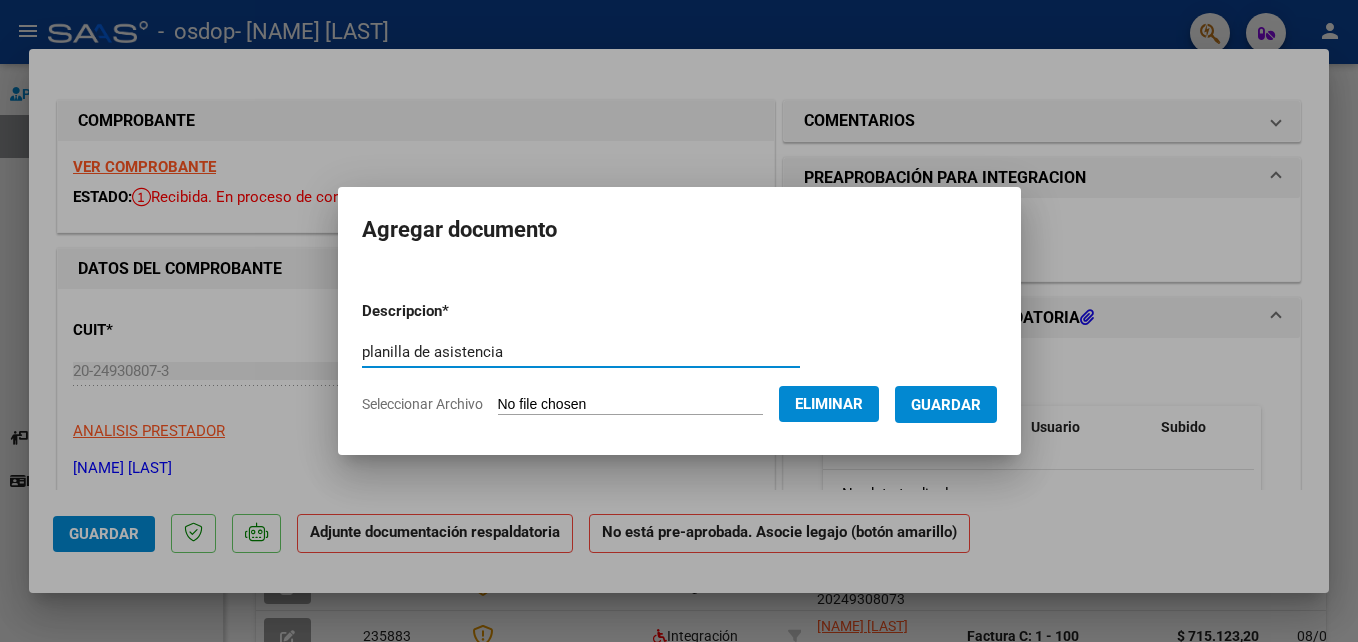 type on "planilla de asistencia" 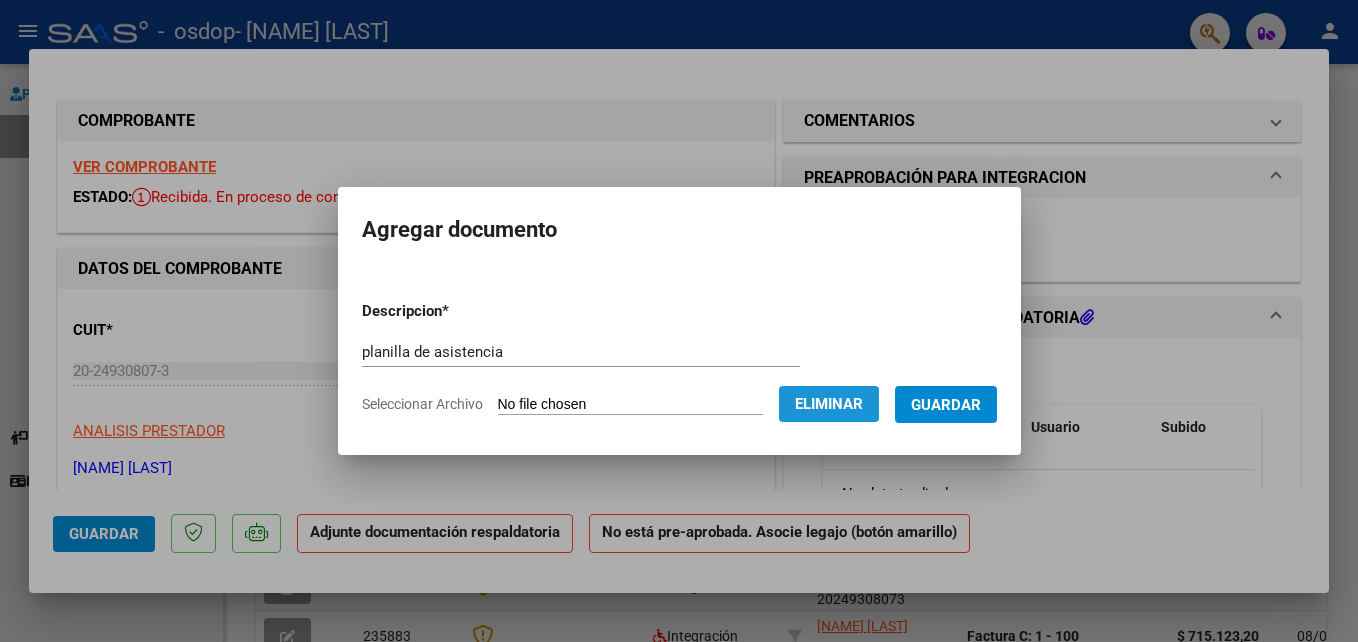 click on "Eliminar" 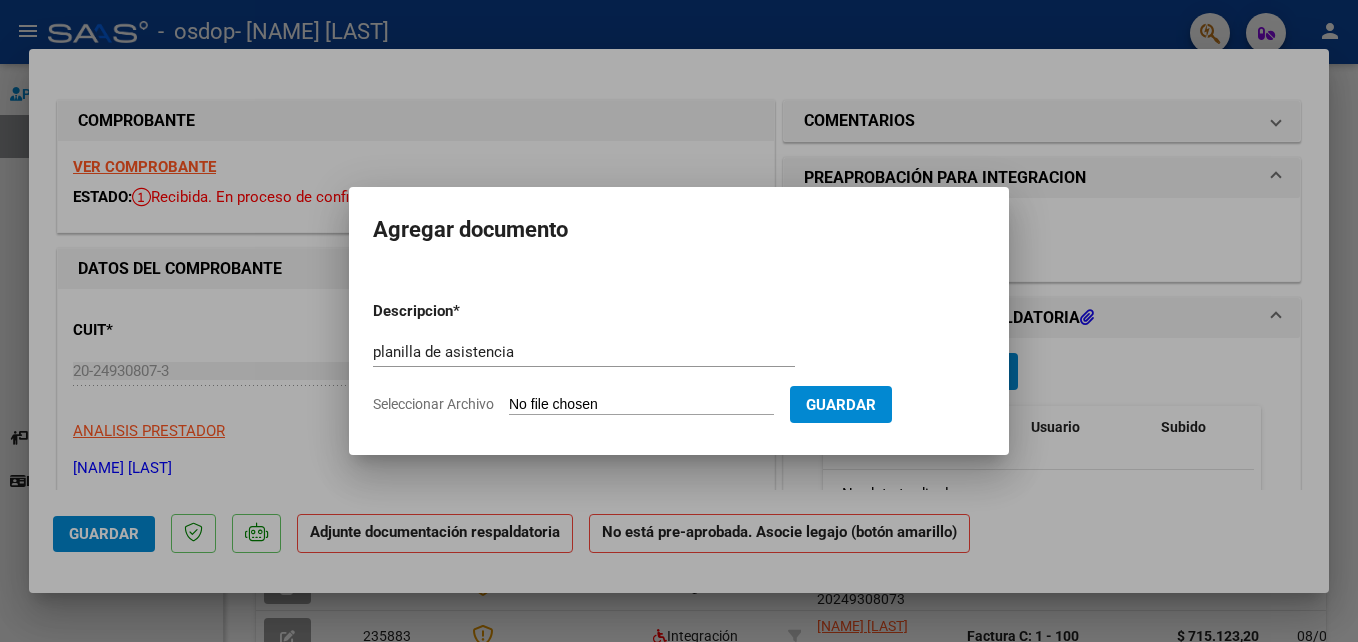 click on "Seleccionar Archivo" at bounding box center [641, 405] 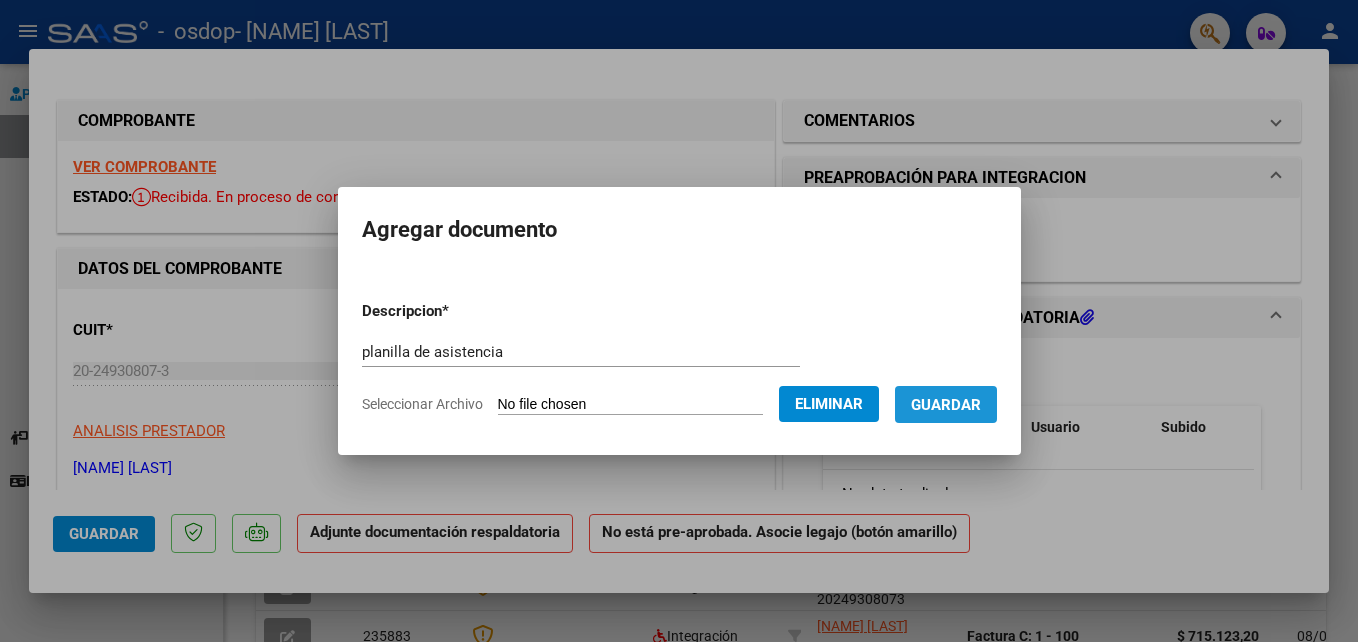 click on "Guardar" at bounding box center (946, 404) 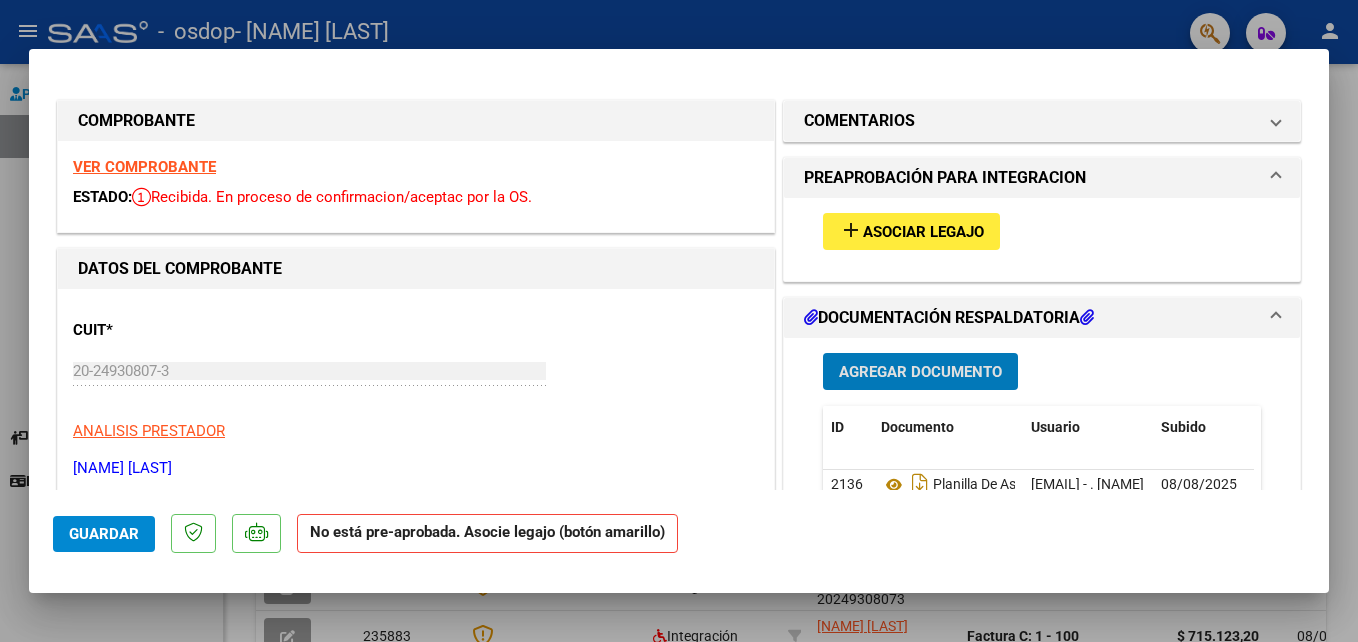 type 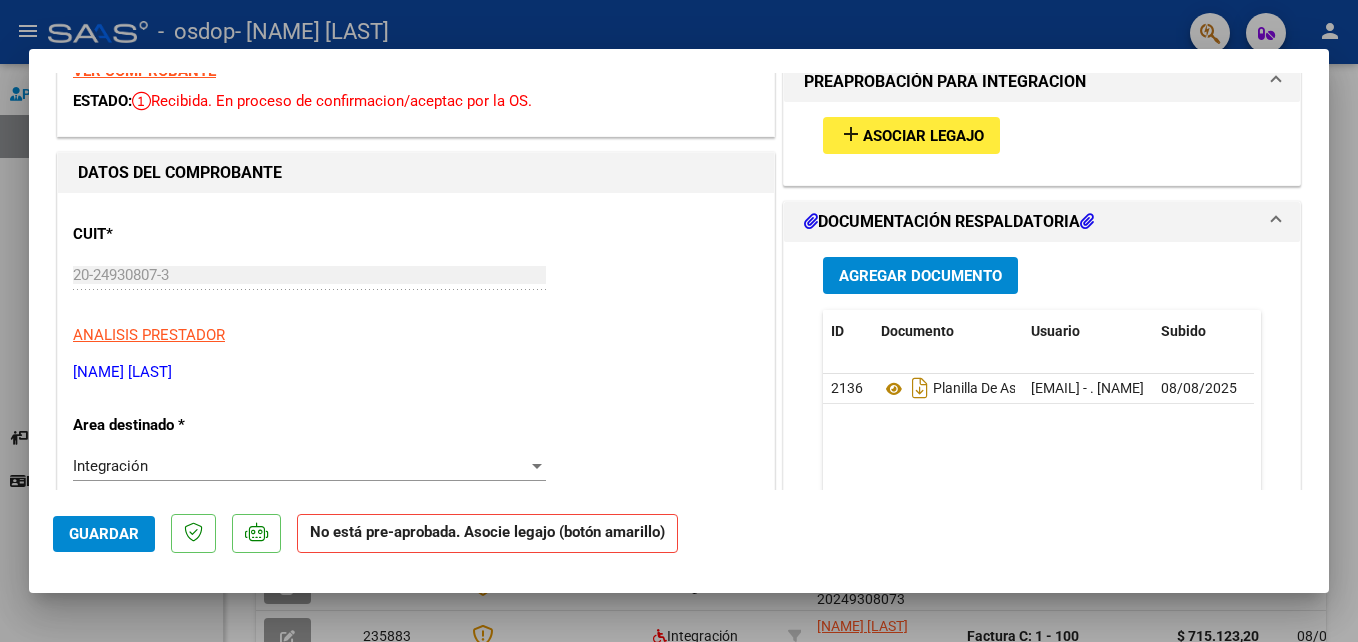 scroll, scrollTop: 0, scrollLeft: 0, axis: both 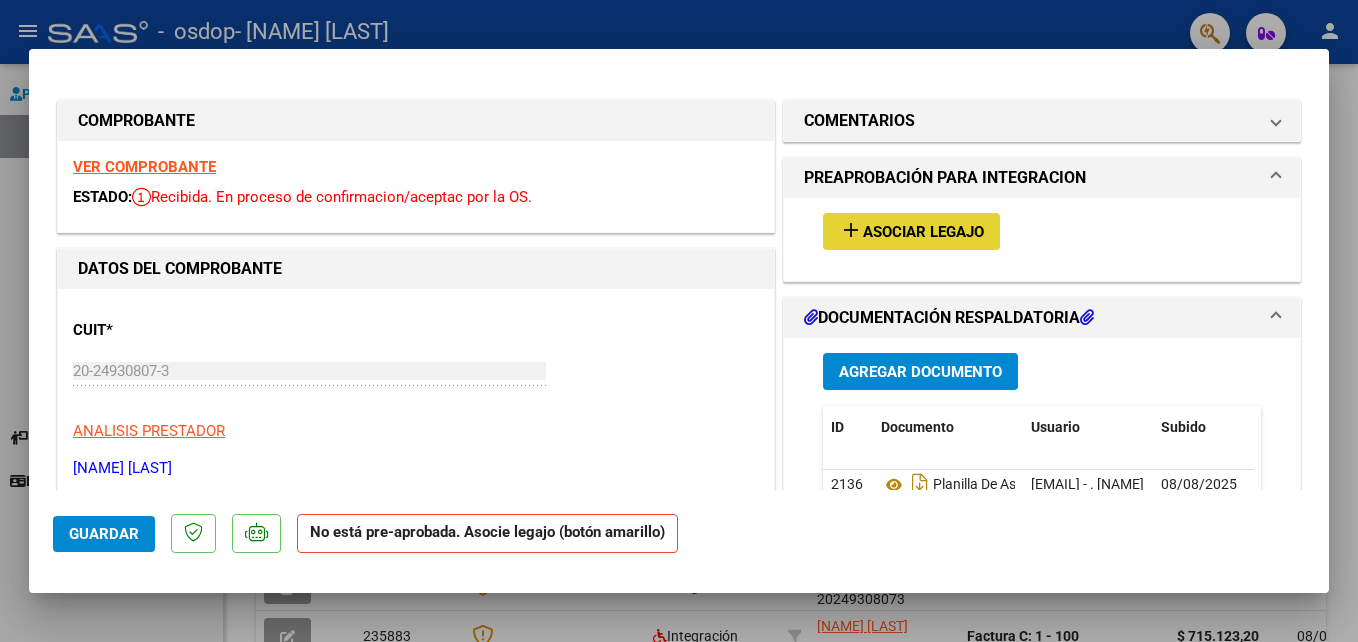 click on "Asociar Legajo" at bounding box center [923, 232] 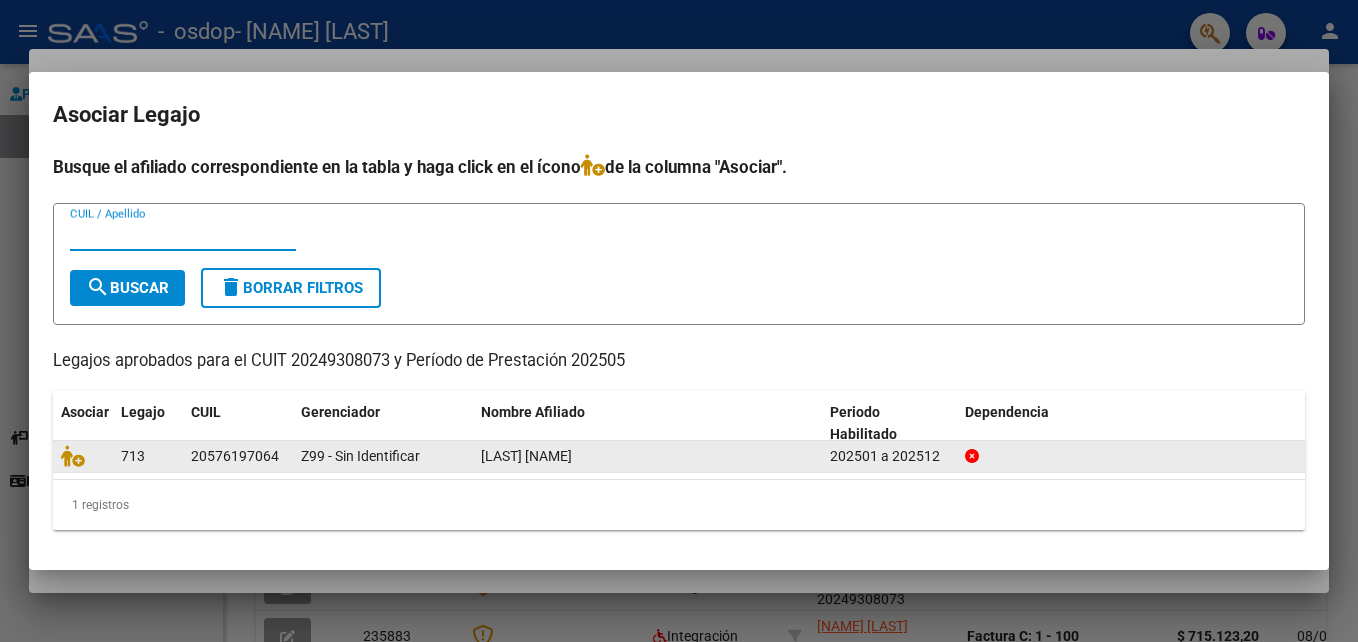 click 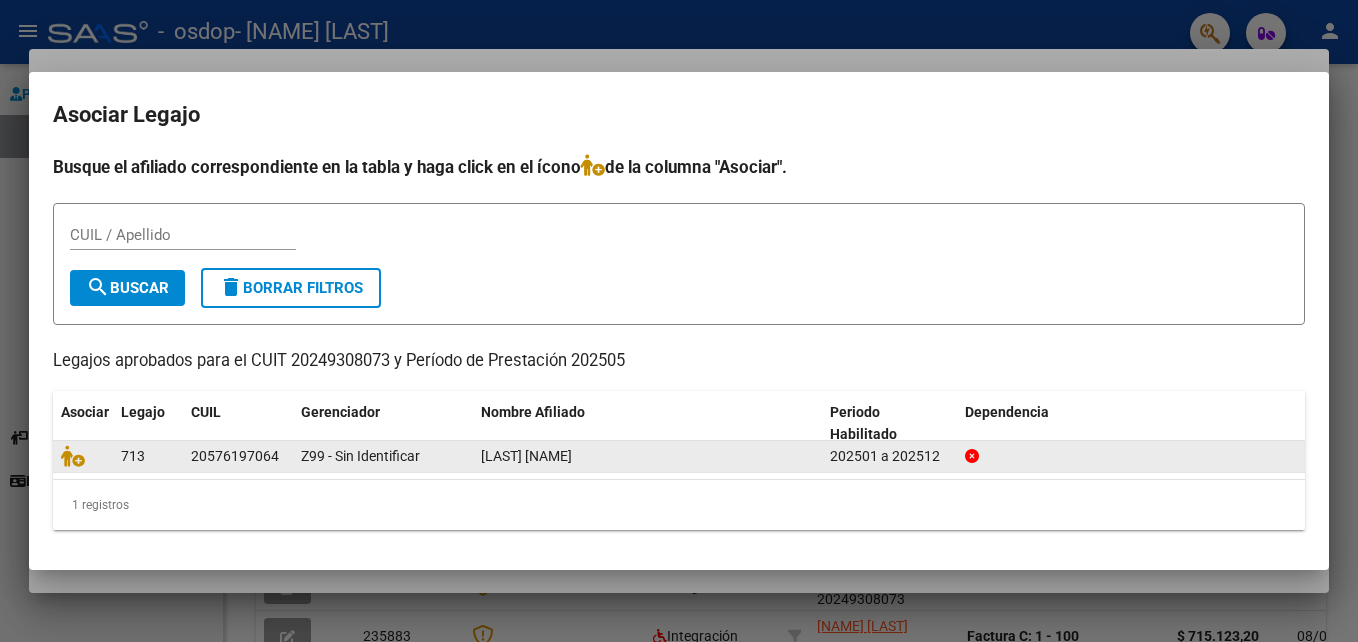 click 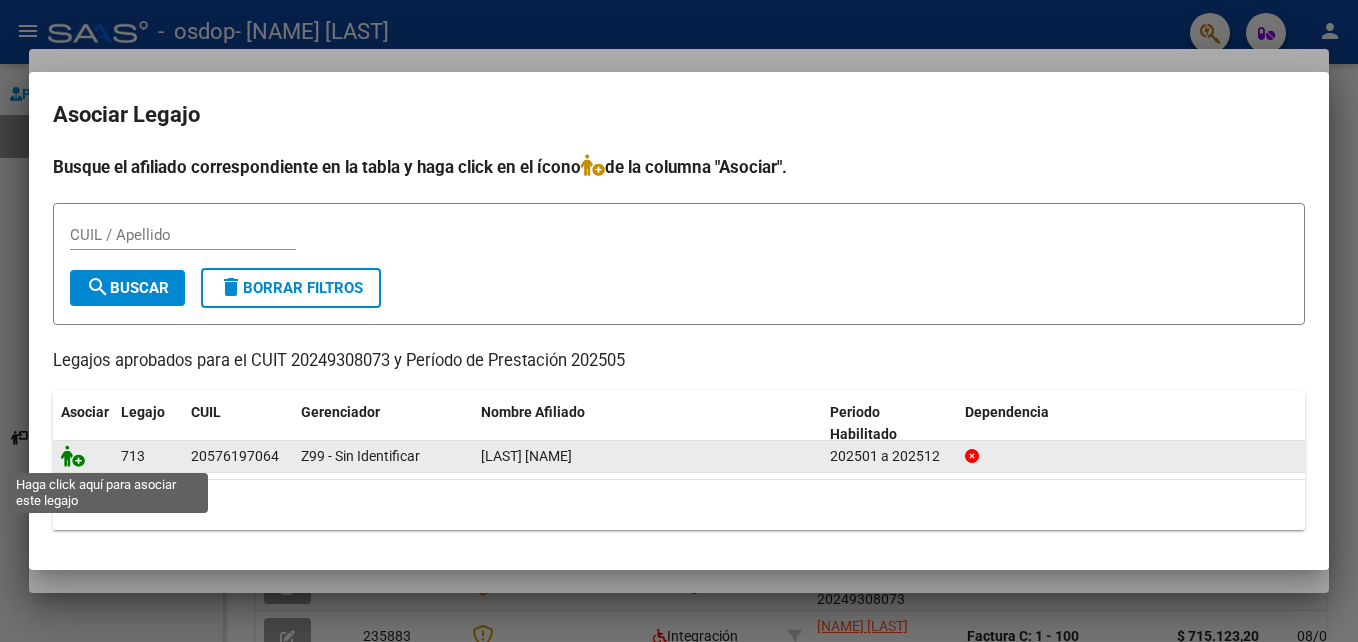 click 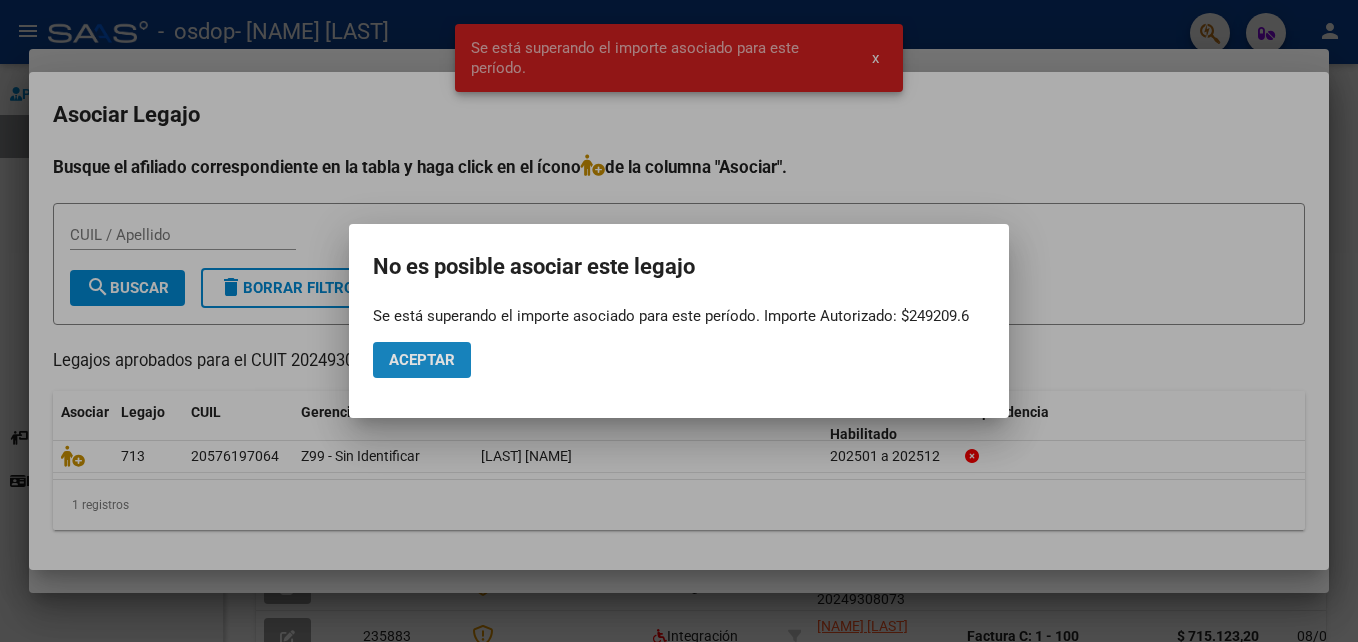 click on "Aceptar" 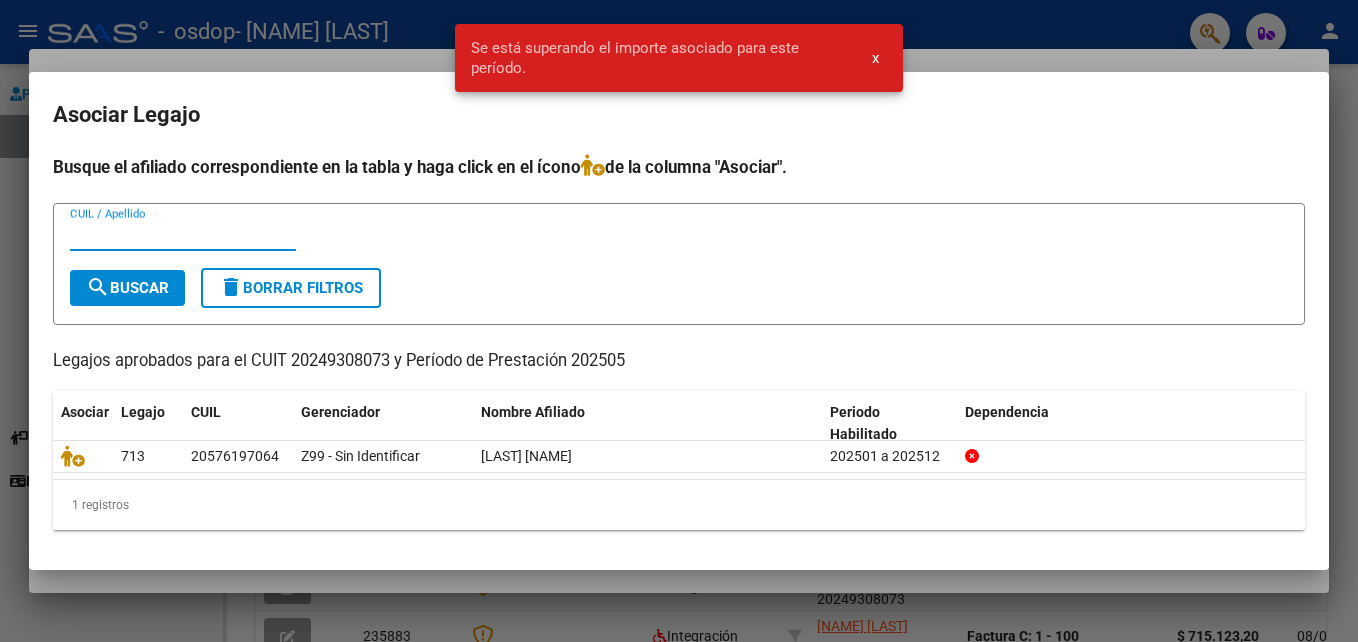 click on "CUIL / Apellido" at bounding box center (183, 235) 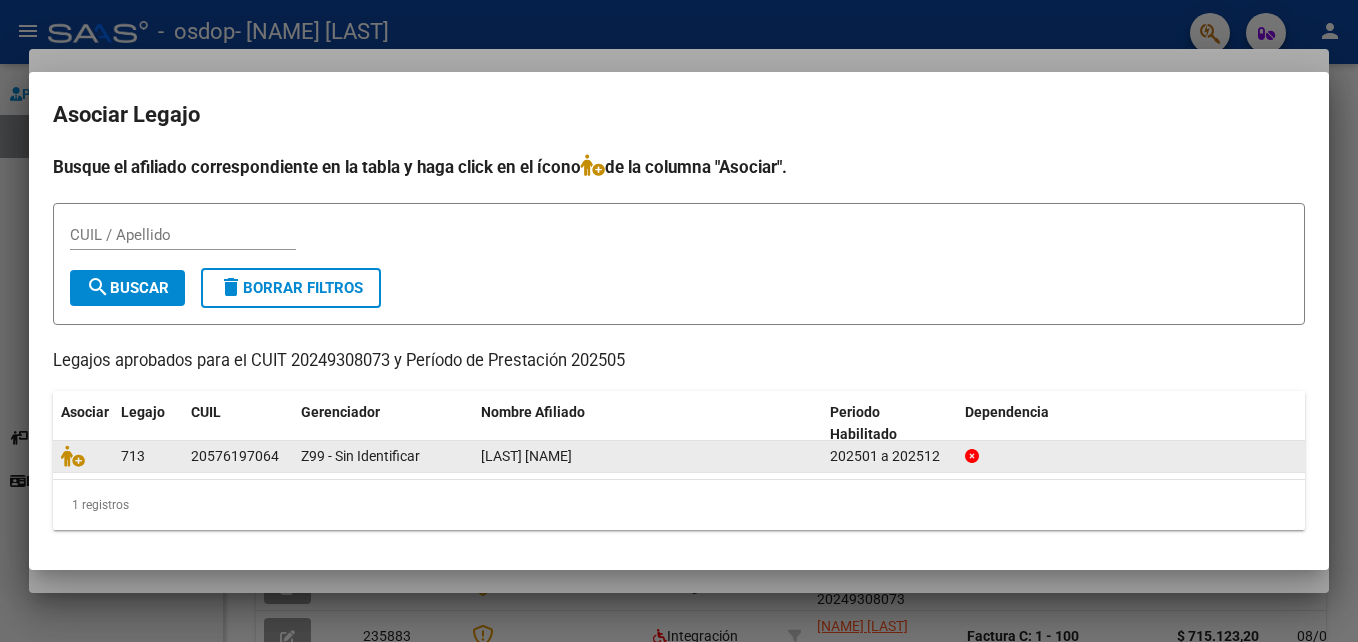 drag, startPoint x: 185, startPoint y: 456, endPoint x: 275, endPoint y: 462, distance: 90.199776 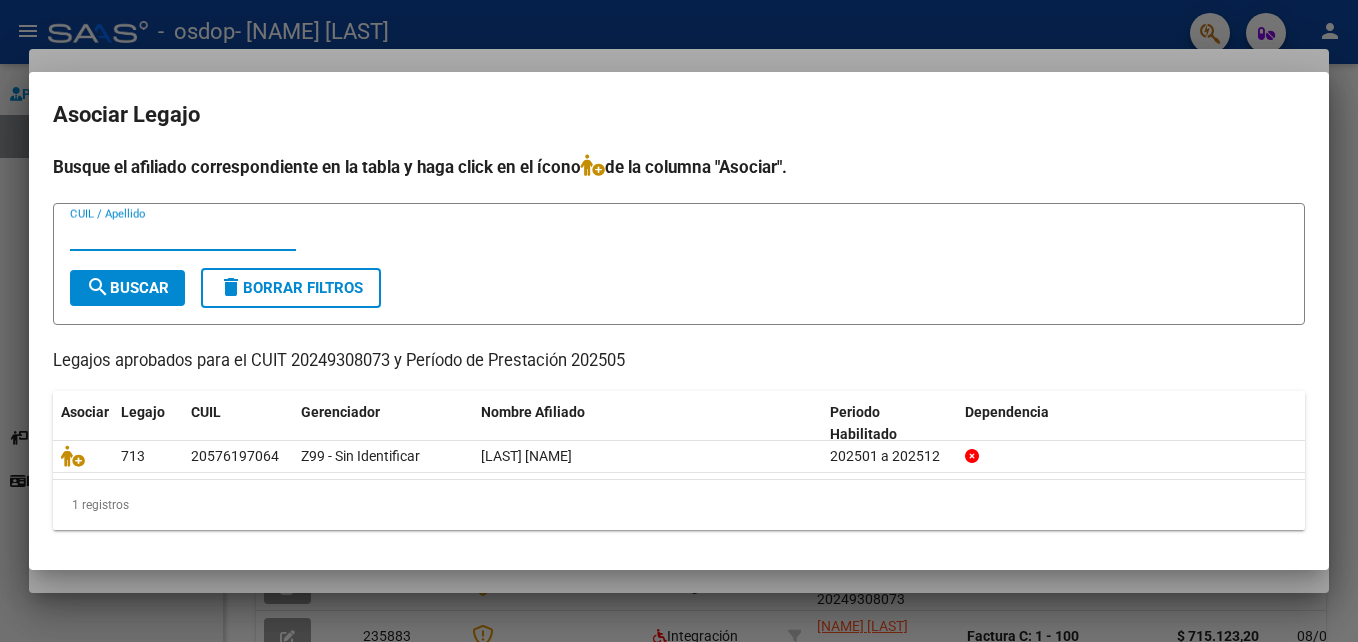 click on "CUIL / Apellido" at bounding box center (183, 235) 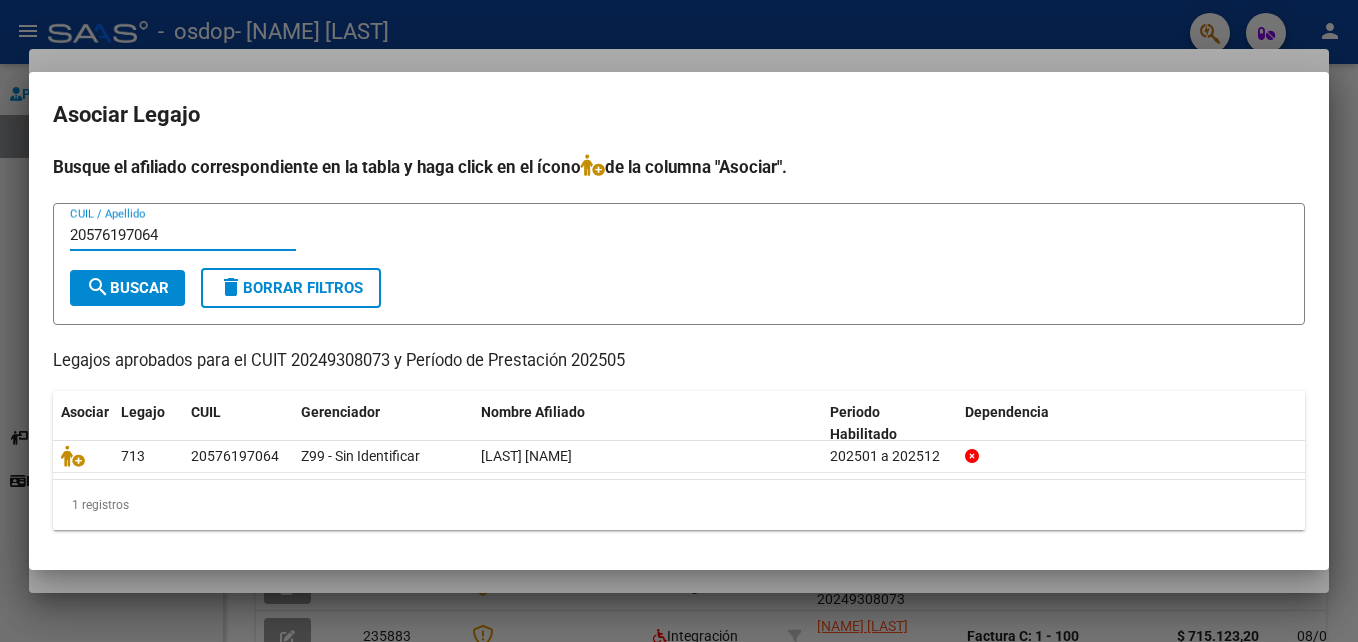 type on "20576197064" 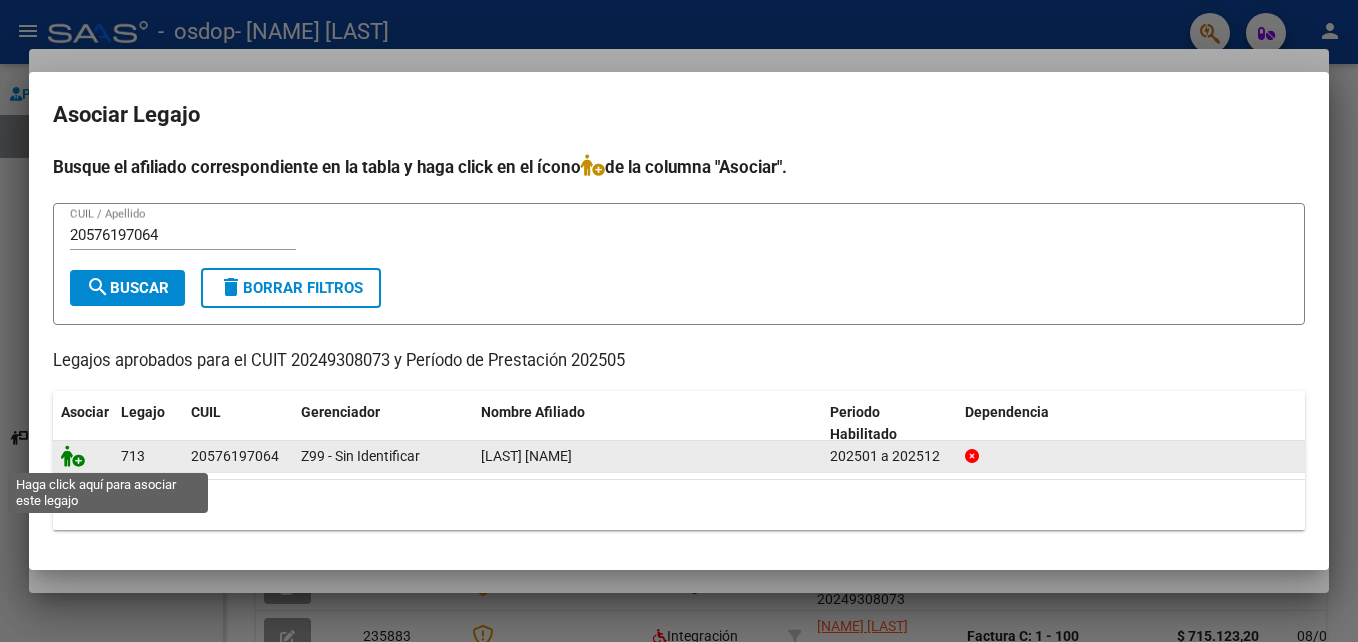 click 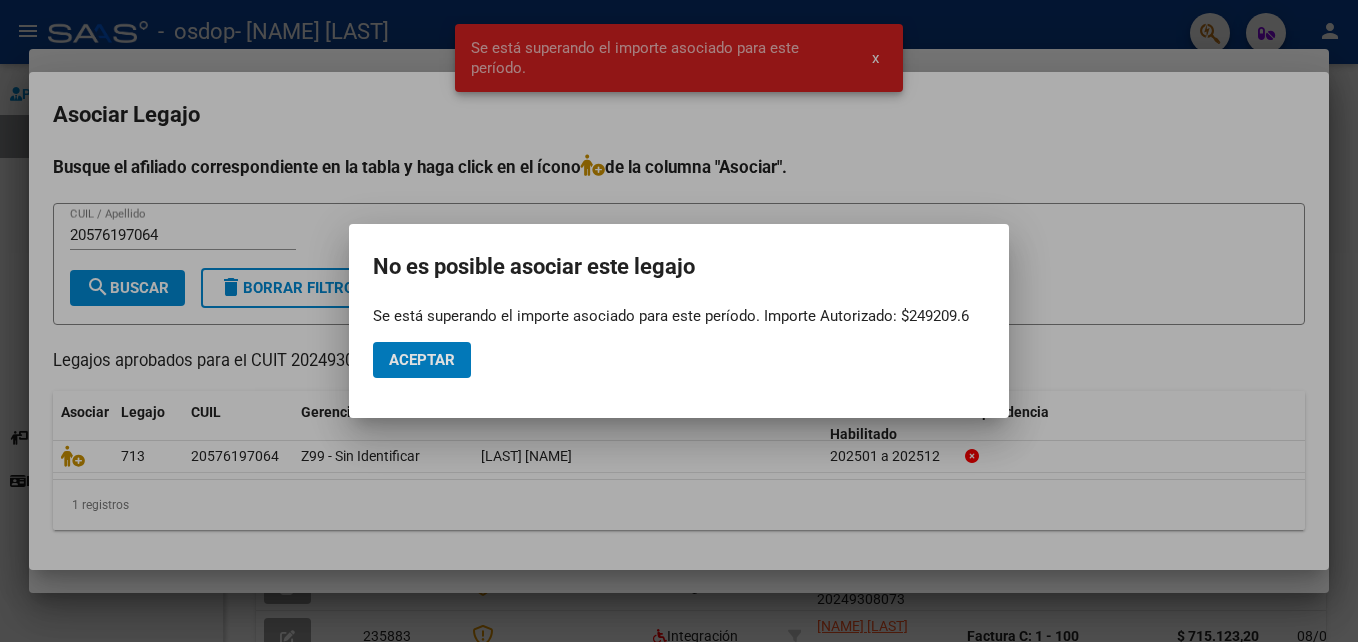 click on "Aceptar" 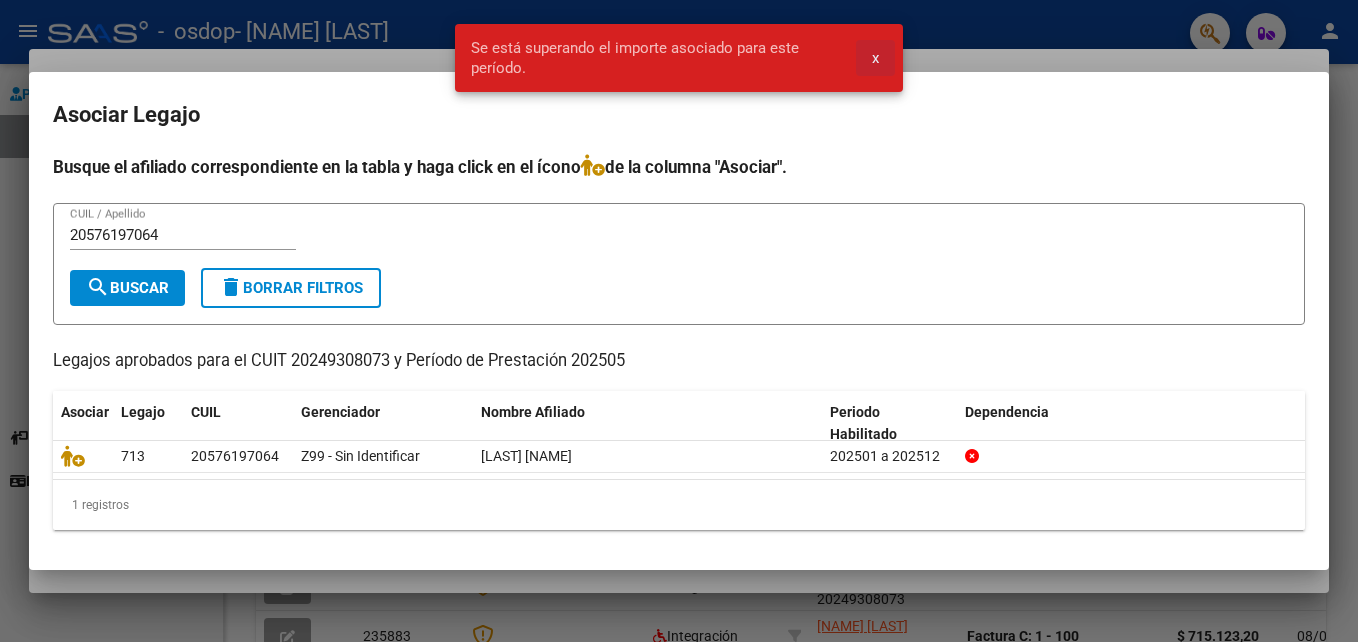 click on "x" at bounding box center [875, 58] 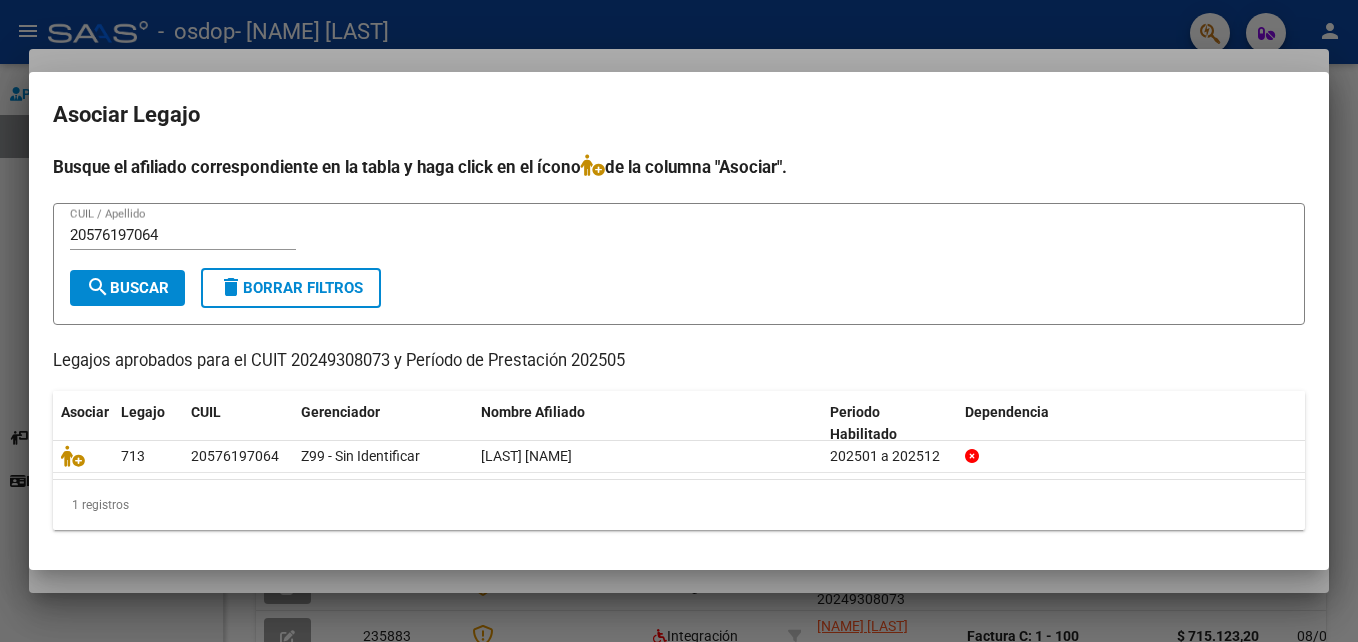 click at bounding box center (679, 321) 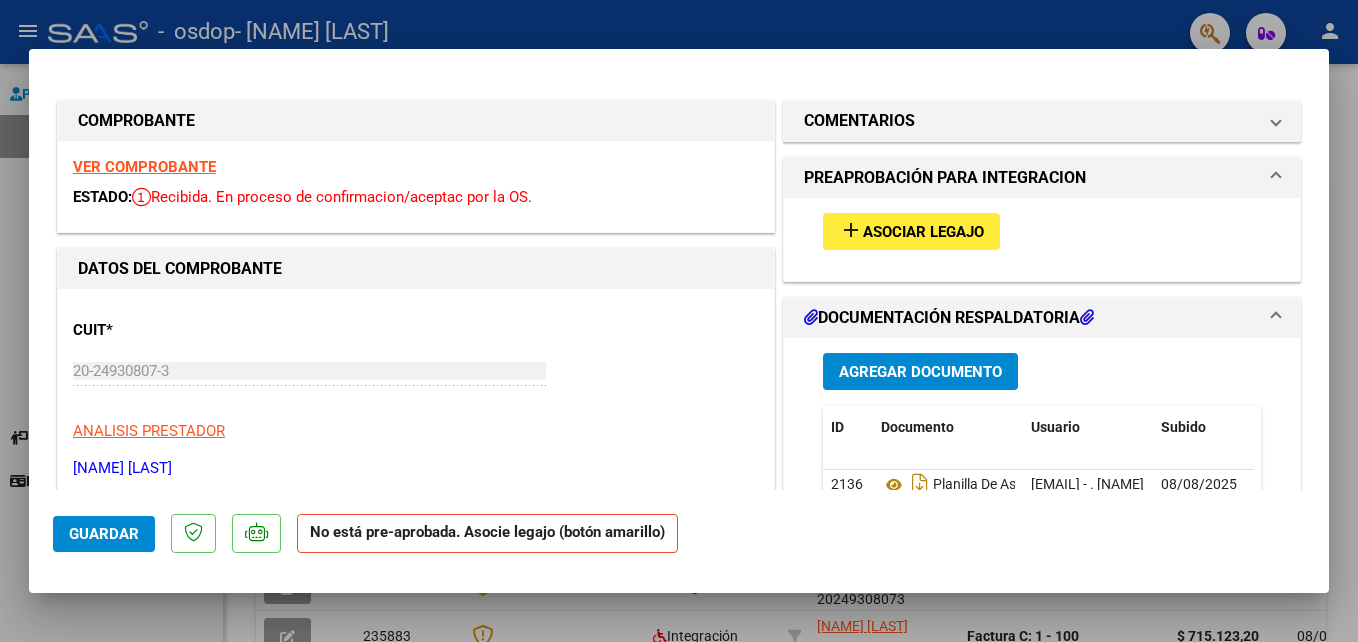click at bounding box center [679, 321] 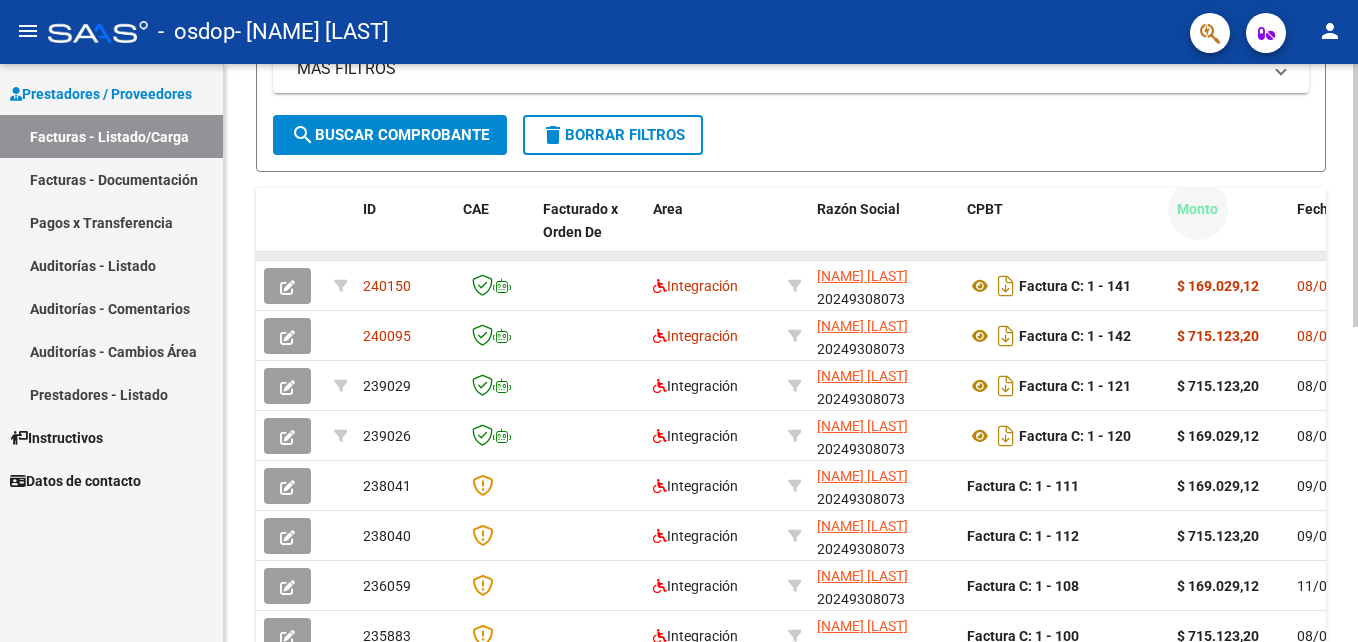 drag, startPoint x: 1234, startPoint y: 244, endPoint x: 1169, endPoint y: 258, distance: 66.4906 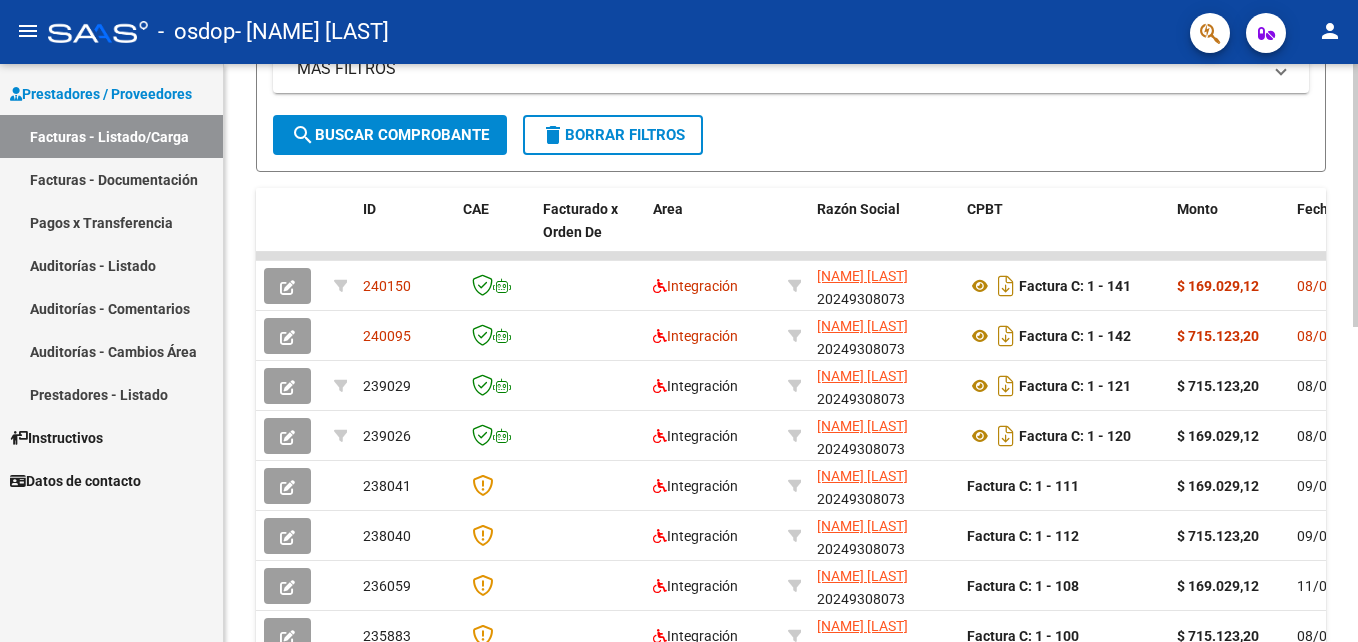 drag, startPoint x: 1169, startPoint y: 258, endPoint x: 1067, endPoint y: 130, distance: 163.6704 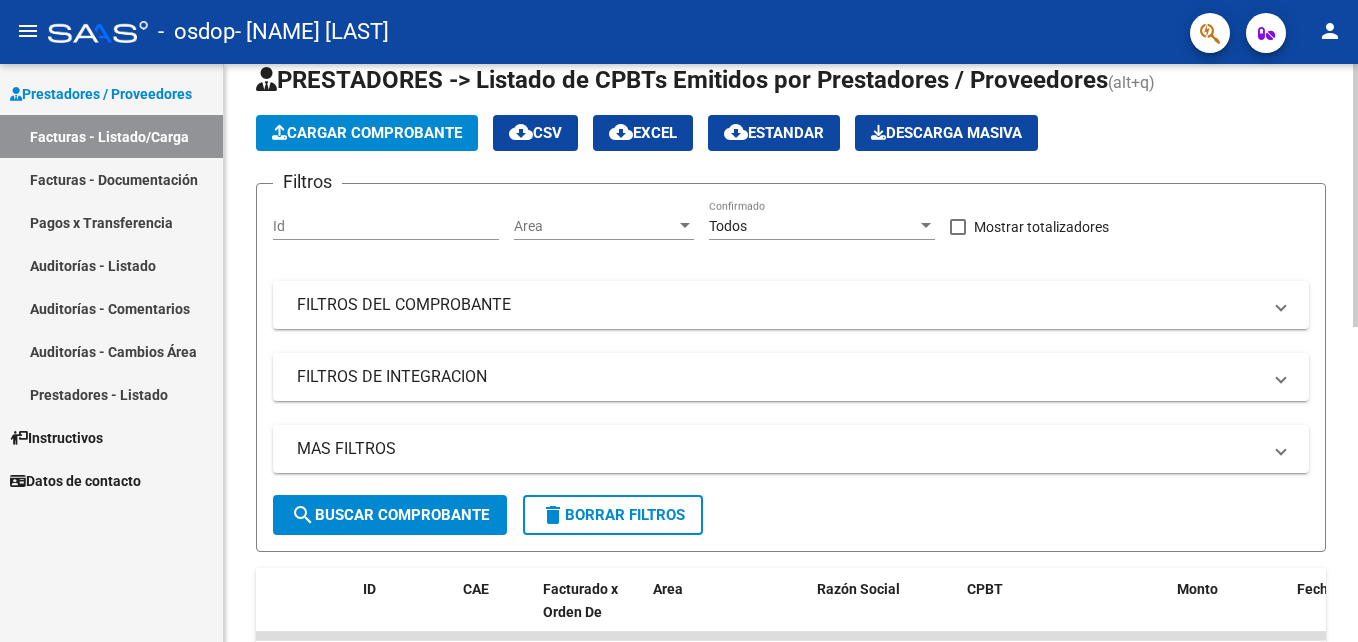 scroll, scrollTop: 0, scrollLeft: 0, axis: both 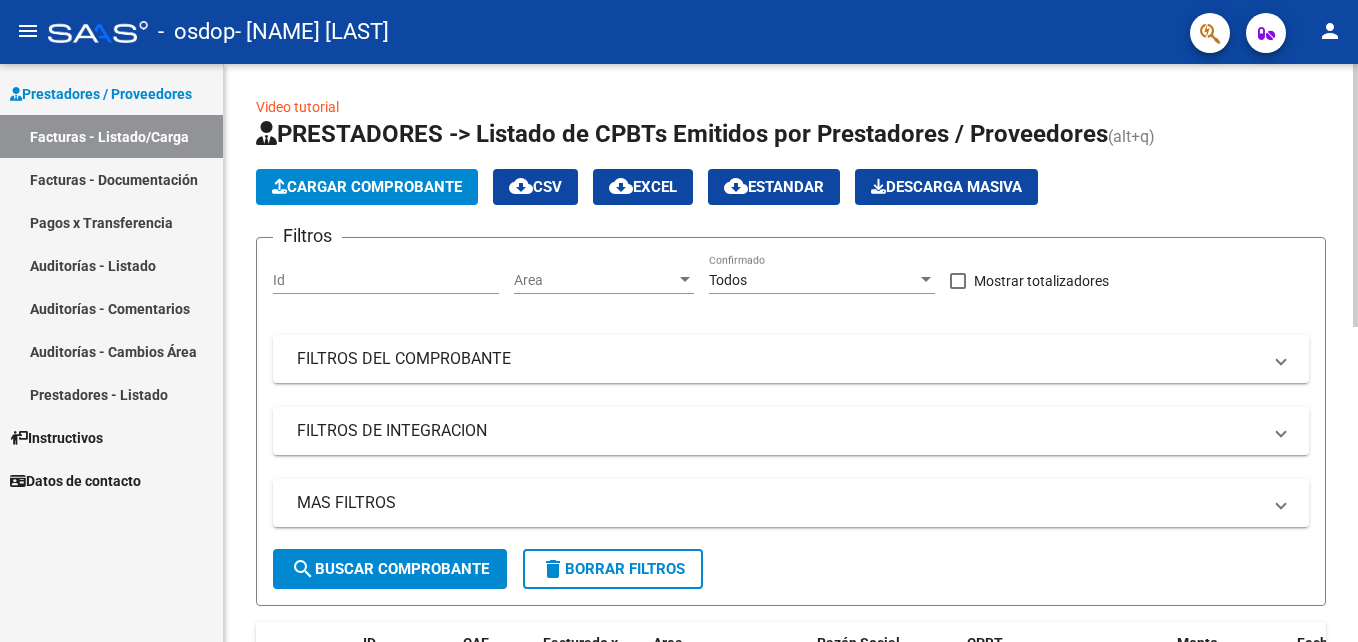 click on "menu -  osdop  - [NAME] [LAST] person   Prestadores / Proveedores Facturas - Listado/Carga Facturas - Documentación Pagos x Transferencia Auditorías - Listado Auditorías - Comentarios Auditorías - Cambios Área Prestadores - Listado   Instructivos  Datos de contacto Video tutorial  PRESTADORES -> Listado de CPBTs Emitidos por Prestadores / Proveedores (alt+q)   Cargar Comprobante
cloud_download  CSV  cloud_download  EXCEL  cloud_download  Estandar  Descarga Masiva
Filtros Id Area Area Todos Confirmado  Mostrar totalizadores  FILTROS DEL COMPROBANTE  Comprobante Tipo Comprobante Tipo Start date – End date Fec. Comprobante Desde / Hasta Días Emisión Desde(cant. días) Días Emisión Hasta(cant. días) CUIT / Razón Social Pto. Venta Nro. Comprobante Código SSS CAE Válido CAE Válido Todos Cargado Módulo Hosp. Todos Tiene facturacion Apócrifa Hospital Refes  FILTROS DE INTEGRACION  Período De Prestación Campos del Archivo de Rendición Devuelto x SSS (dr_envio) Op" at bounding box center (679, 321) 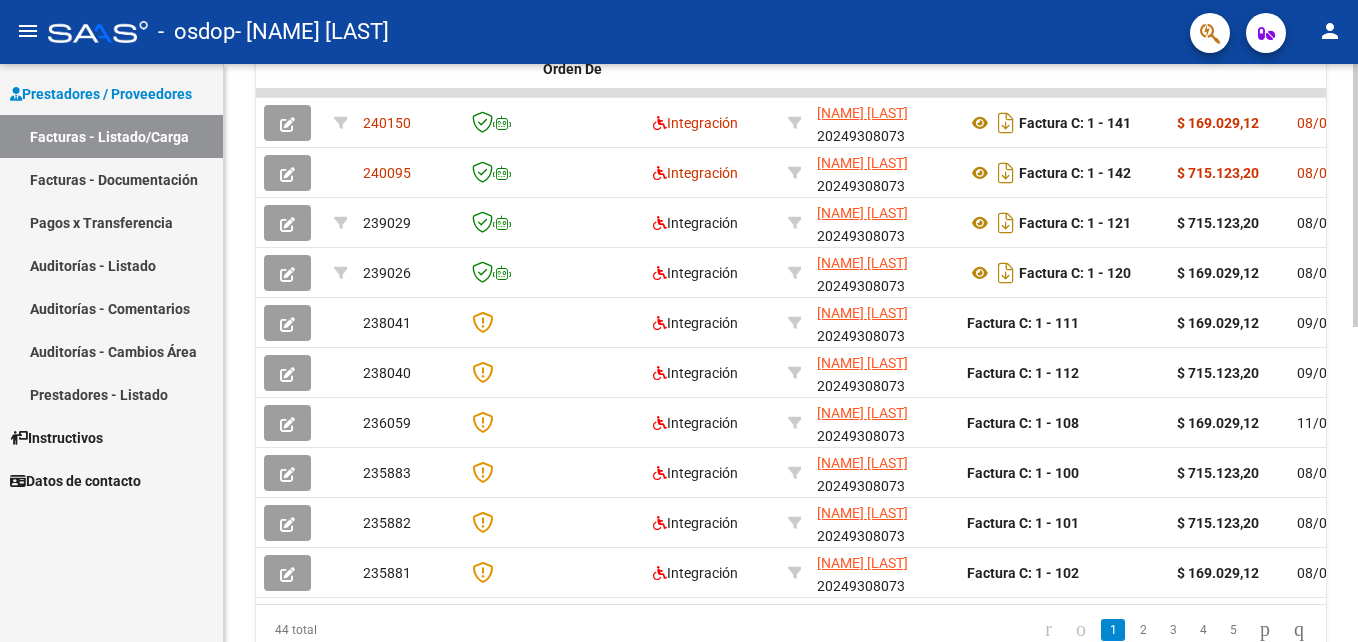 scroll, scrollTop: 690, scrollLeft: 0, axis: vertical 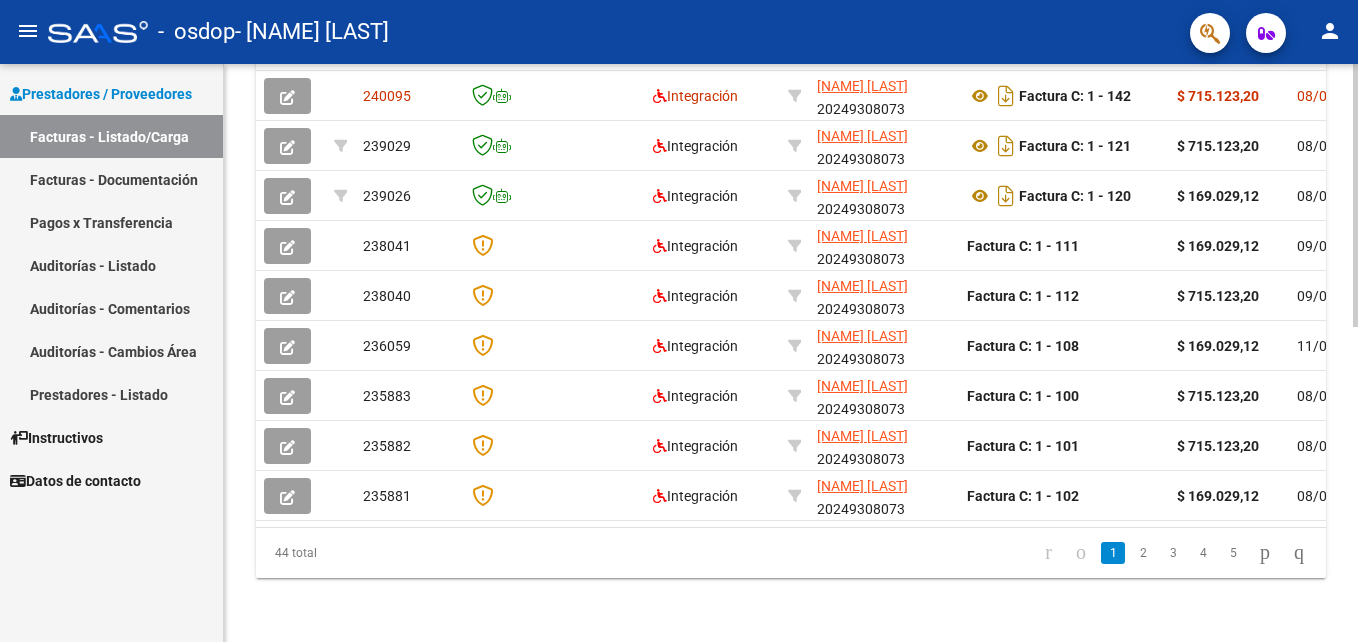 click on "menu -  osdop  - [NAME] [LAST] person   Prestadores / Proveedores Facturas - Listado/Carga Facturas - Documentación Pagos x Transferencia Auditorías - Listado Auditorías - Comentarios Auditorías - Cambios Área Prestadores - Listado   Instructivos  Datos de contacto Video tutorial  PRESTADORES -> Listado de CPBTs Emitidos por Prestadores / Proveedores (alt+q)   Cargar Comprobante
cloud_download  CSV  cloud_download  EXCEL  cloud_download  Estandar  Descarga Masiva
Filtros Id Area Area Todos Confirmado  Mostrar totalizadores  FILTROS DEL COMPROBANTE  Comprobante Tipo Comprobante Tipo Start date – End date Fec. Comprobante Desde / Hasta Días Emisión Desde(cant. días) Días Emisión Hasta(cant. días) CUIT / Razón Social Pto. Venta Nro. Comprobante Código SSS CAE Válido CAE Válido Todos Cargado Módulo Hosp. Todos Tiene facturacion Apócrifa Hospital Refes  FILTROS DE INTEGRACION  Período De Prestación Campos del Archivo de Rendición Devuelto x SSS (dr_envio) Op" at bounding box center [679, 321] 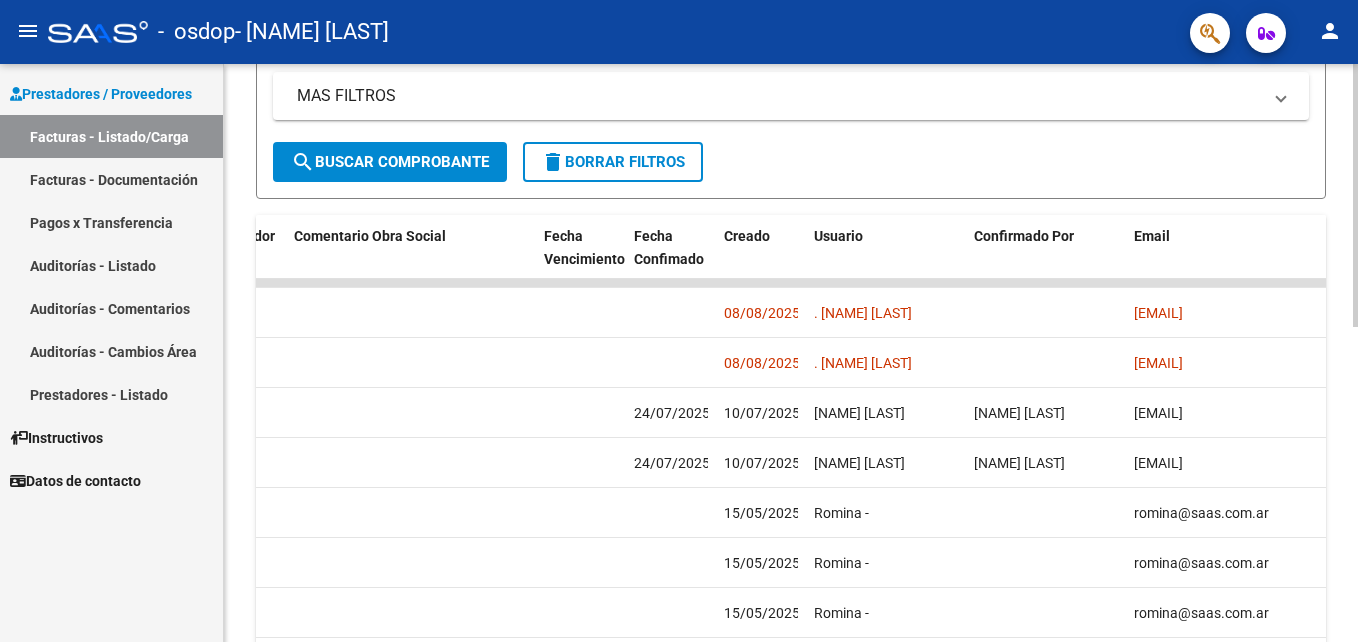 scroll, scrollTop: 414, scrollLeft: 0, axis: vertical 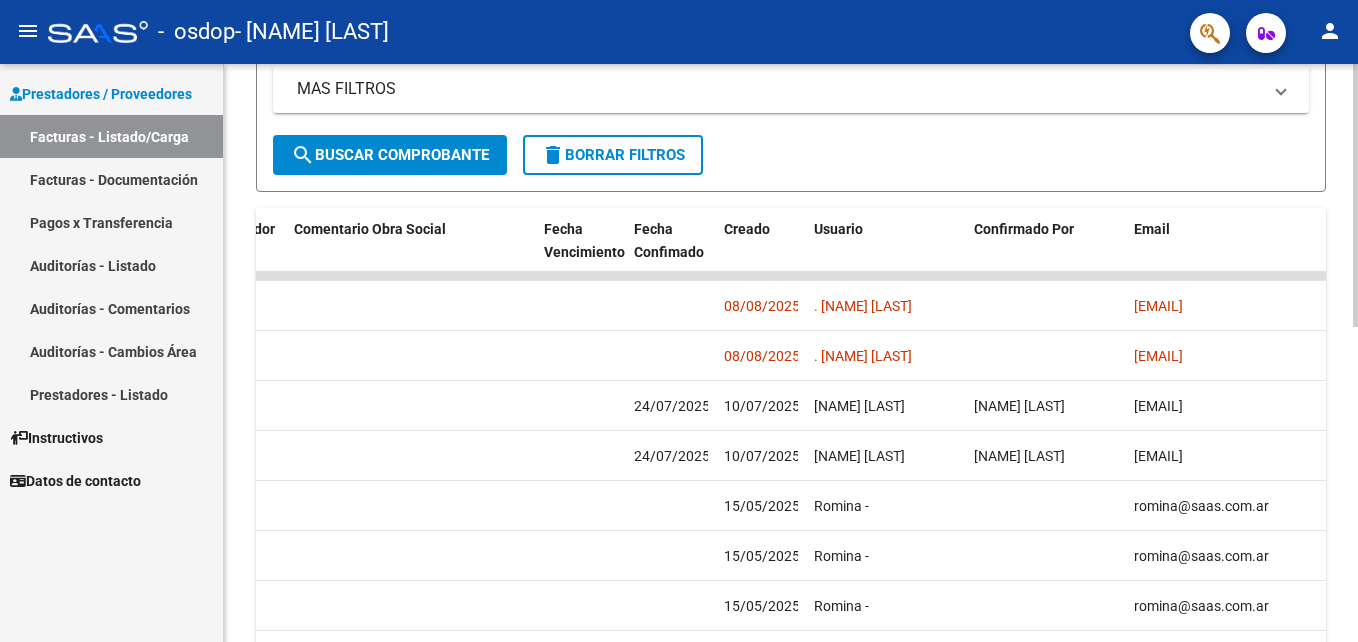 click on "Video tutorial   PRESTADORES -> Listado de CPBTs Emitidos por Prestadores / Proveedores (alt+q)   Cargar Comprobante
cloud_download  CSV  cloud_download  EXCEL  cloud_download  Estandar   Descarga Masiva
Filtros Id Area Area Todos Confirmado   Mostrar totalizadores   FILTROS DEL COMPROBANTE  Comprobante Tipo Comprobante Tipo Start date – End date Fec. Comprobante Desde / Hasta Días Emisión Desde(cant. días) Días Emisión Hasta(cant. días) CUIT / Razón Social Pto. Venta Nro. Comprobante Código SSS CAE Válido CAE Válido Todos Cargado Módulo Hosp. Todos Tiene facturacion Apócrifa Hospital Refes  FILTROS DE INTEGRACION  Período De Prestación Campos del Archivo de Rendición Devuelto x SSS (dr_envio) Todos Rendido x SSS (dr_envio) Tipo de Registro Tipo de Registro Período Presentación Período Presentación Campos del Legajo Asociado (preaprobación) Afiliado Legajo (cuil/nombre) Todos Solo facturas preaprobadas  MAS FILTROS  Todos Con Doc. Respaldatoria Todos Con Trazabilidad Todos – – 0" 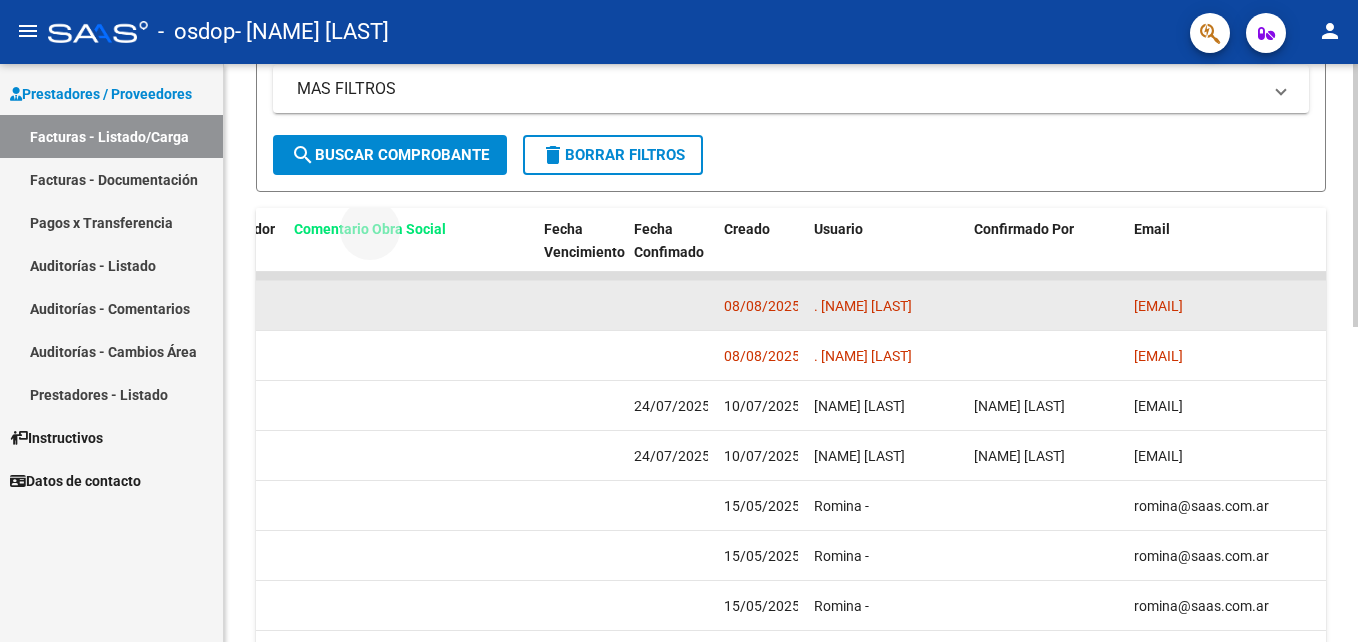 drag, startPoint x: 498, startPoint y: 250, endPoint x: 385, endPoint y: 302, distance: 124.39051 